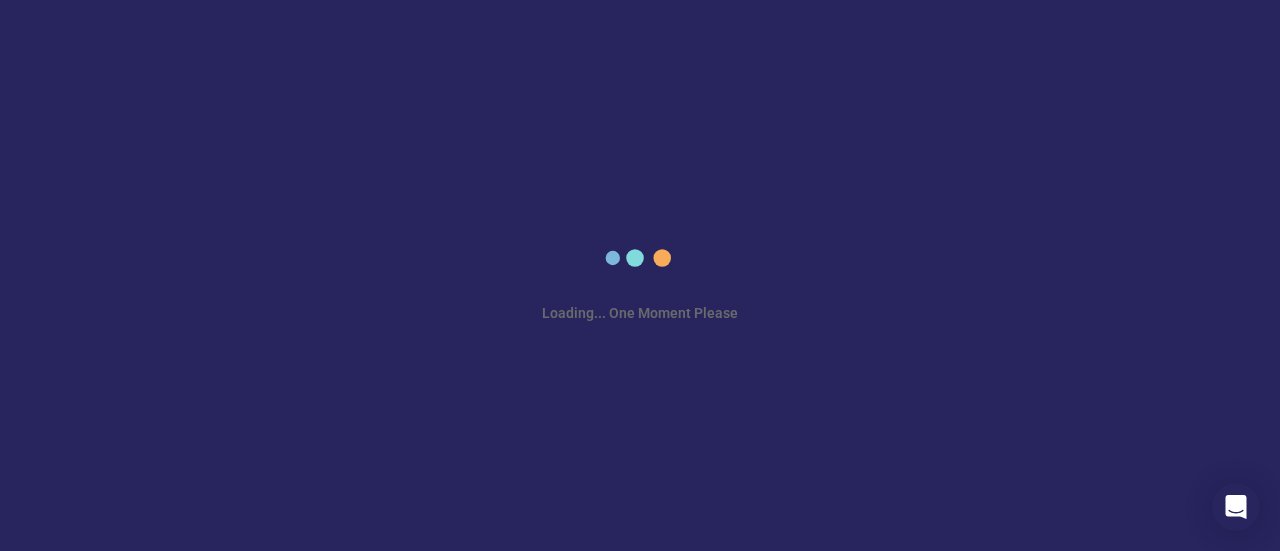 scroll, scrollTop: 0, scrollLeft: 0, axis: both 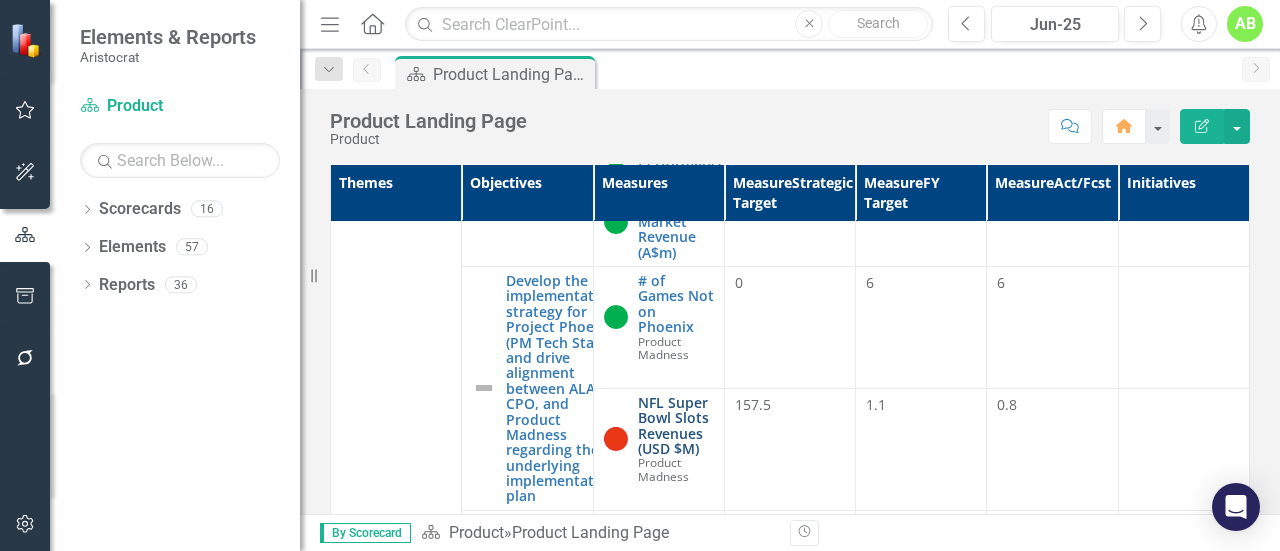 click on "NFL Super Bowl Slots Revenues (USD $M)" at bounding box center (676, 426) 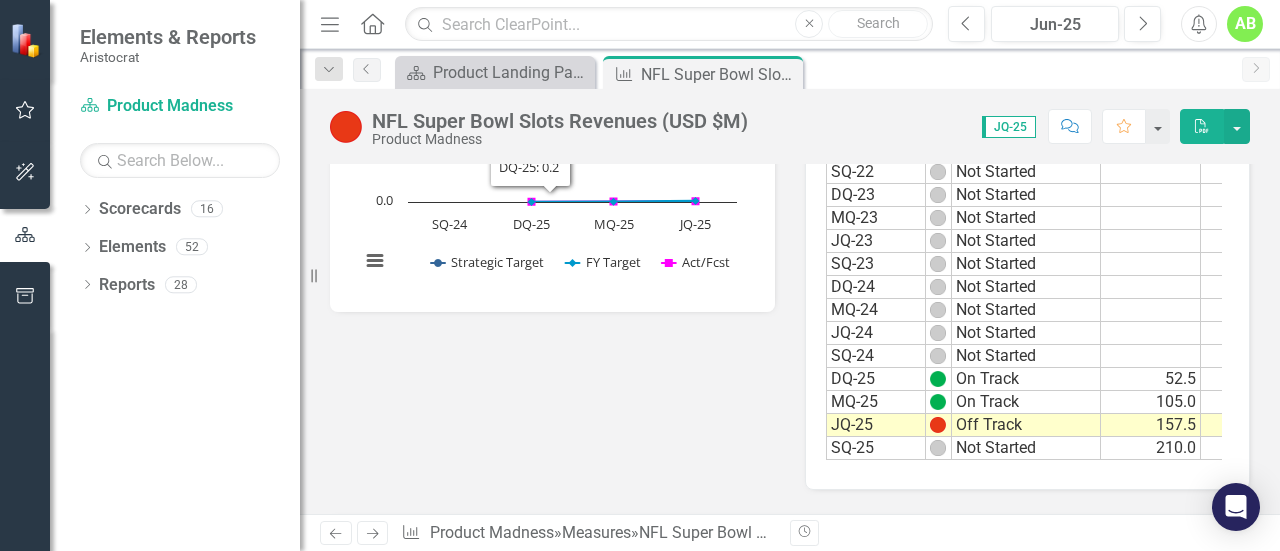 scroll, scrollTop: 600, scrollLeft: 0, axis: vertical 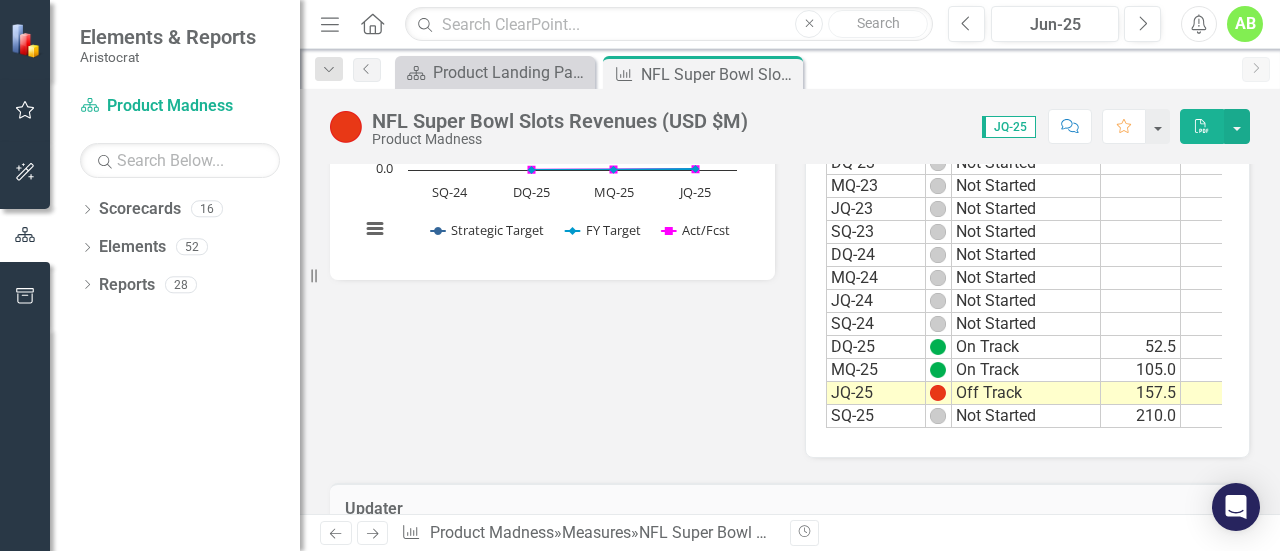 click on "Period Status Strategic Target FY Target Act/Fcst MQ-21 Not Started JQ-21 Not Started SQ-21 Not Started DQ-22 Not Started MQ-22 Not Started JQ-22 Not Started SQ-22 Not Started DQ-23 Not Started MQ-23 Not Started JQ-23 Not Started SQ-23 Not Started DQ-24 Not Started MQ-24 Not Started JQ-24 Not Started SQ-24 Not Started DQ-25 On Track 52.5 0.0 0.2 MQ-25 On Track 105.0 0.2 0.5 JQ-25 Off Track 157.5 1.1 0.8 SQ-25 Not Started 210.0 6.0 Period Status Strategic Target FY Target Act/Fcst Period Status MQ-21 Not Started JQ-21 Not Started SQ-21 Not Started DQ-22 Not Started MQ-22 Not Started JQ-22 Not Started SQ-22 Not Started DQ-23 Not Started MQ-23 Not Started JQ-23 Not Started SQ-23 Not Started DQ-24 Not Started MQ-24 Not Started JQ-24 Not Started SQ-24 Not Started DQ-25 On Track MQ-25 On Track JQ-25 Off Track SQ-25 Not Started Period Status" at bounding box center [1027, 196] 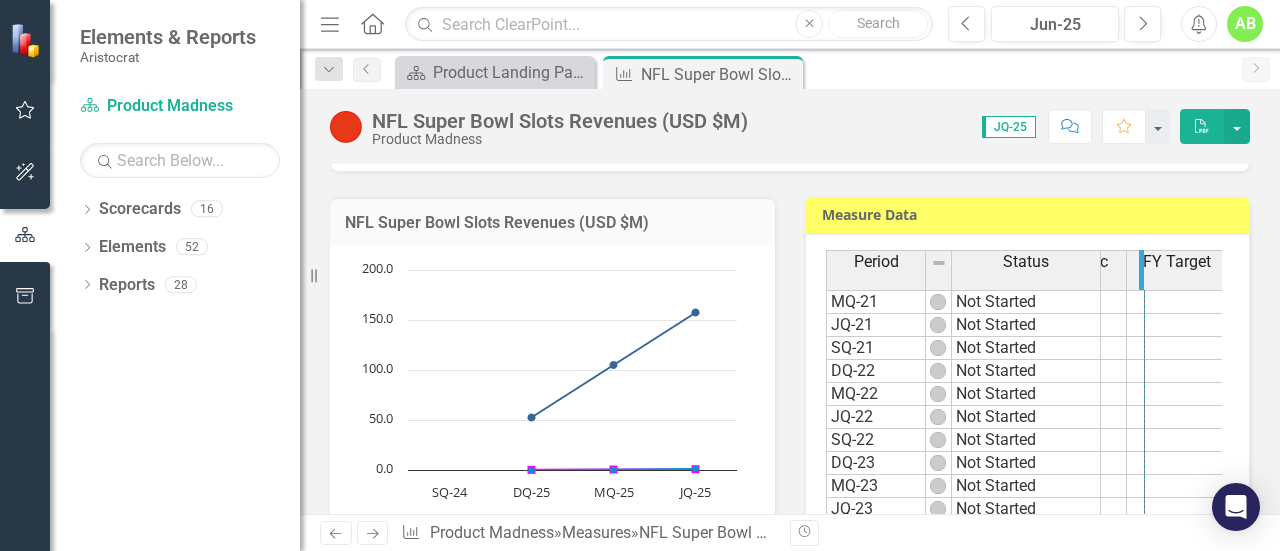 drag, startPoint x: 1116, startPoint y: 261, endPoint x: 1134, endPoint y: 261, distance: 18 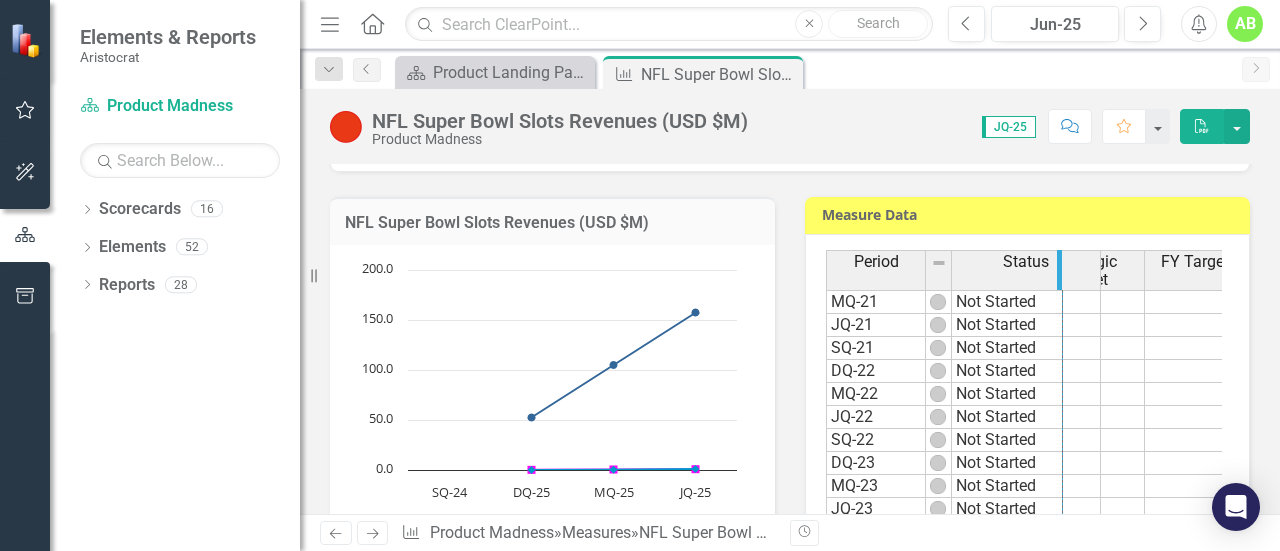 drag, startPoint x: 1089, startPoint y: 278, endPoint x: 1051, endPoint y: 283, distance: 38.327538 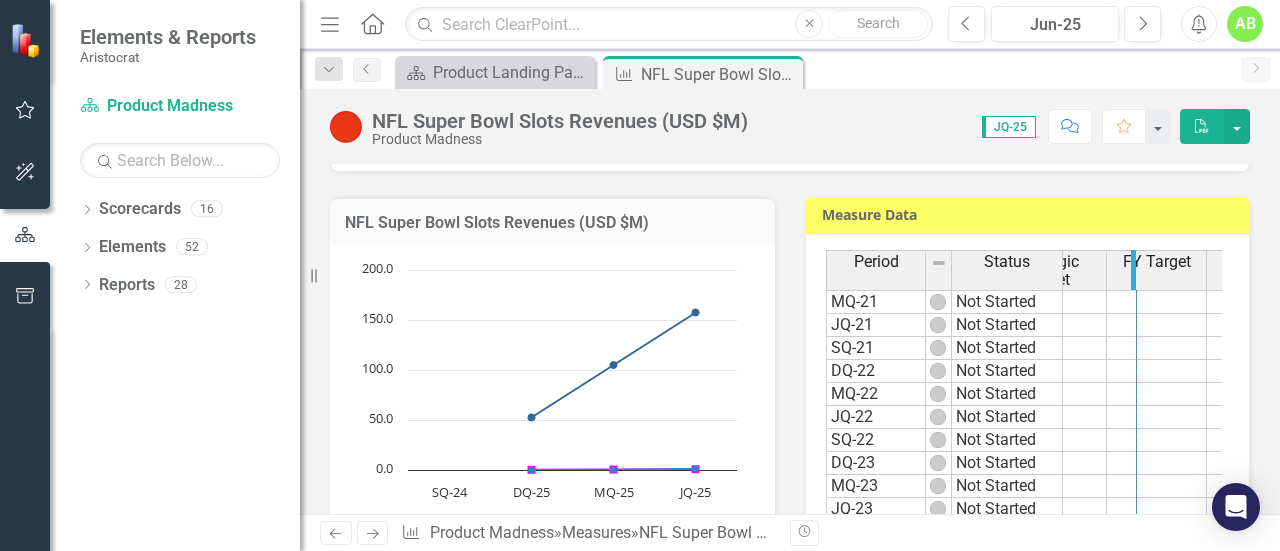 drag, startPoint x: 1097, startPoint y: 283, endPoint x: 1127, endPoint y: 283, distance: 30 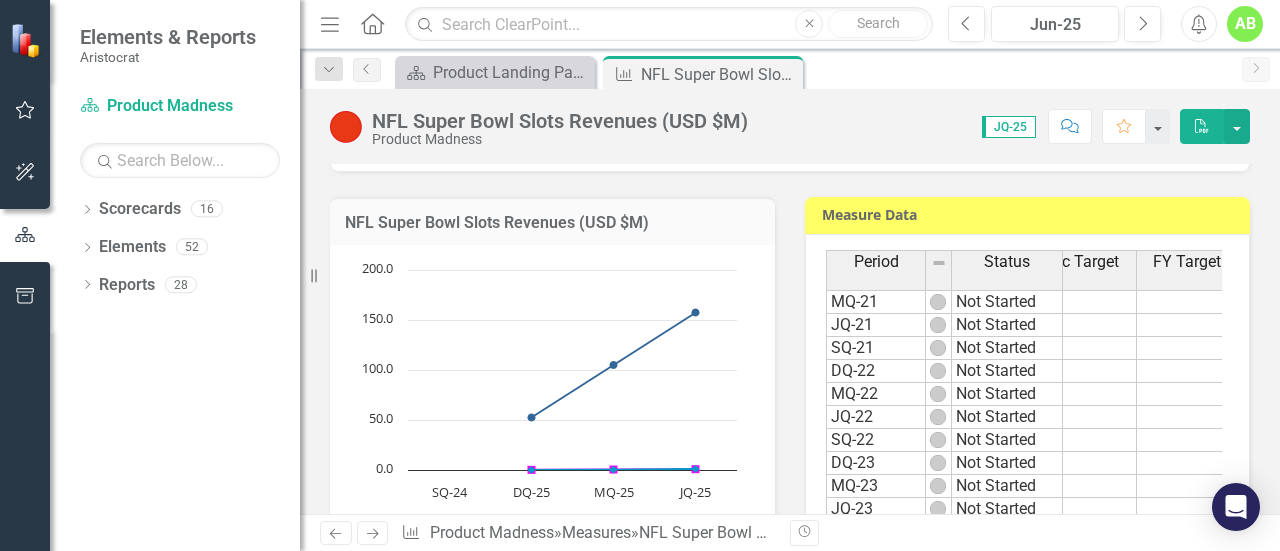 click at bounding box center (1063, 440) 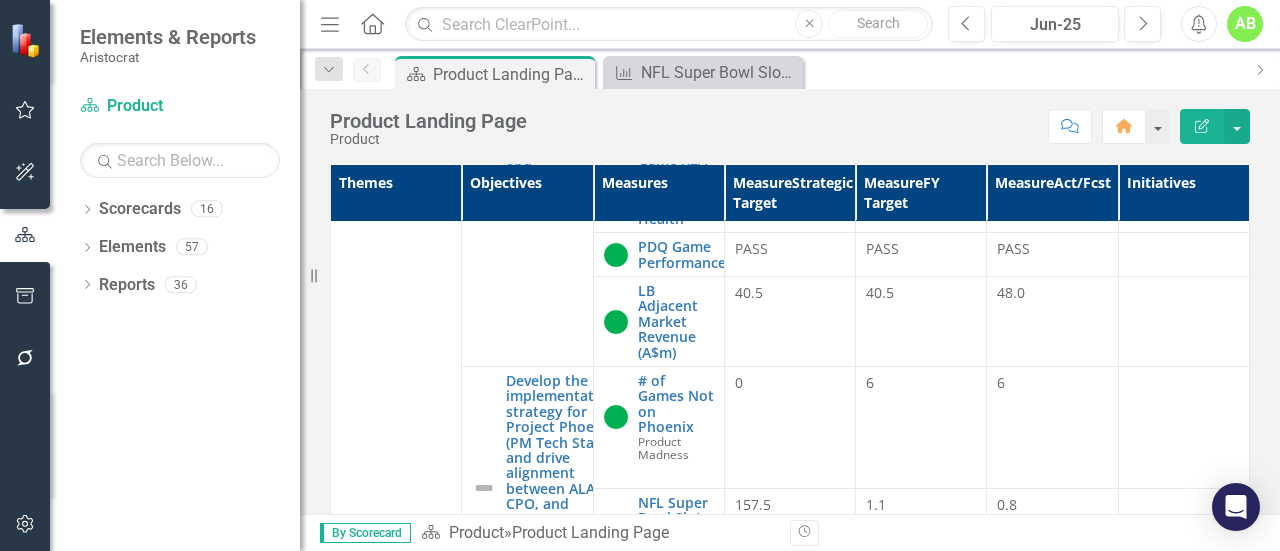 click on "Menu" 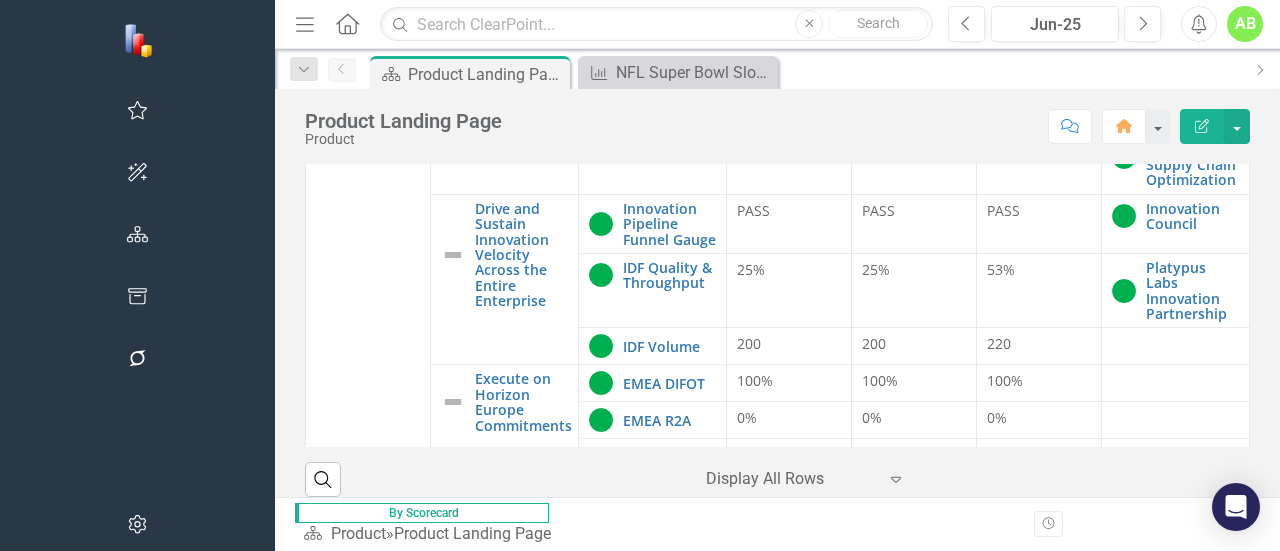 scroll, scrollTop: 1226, scrollLeft: 0, axis: vertical 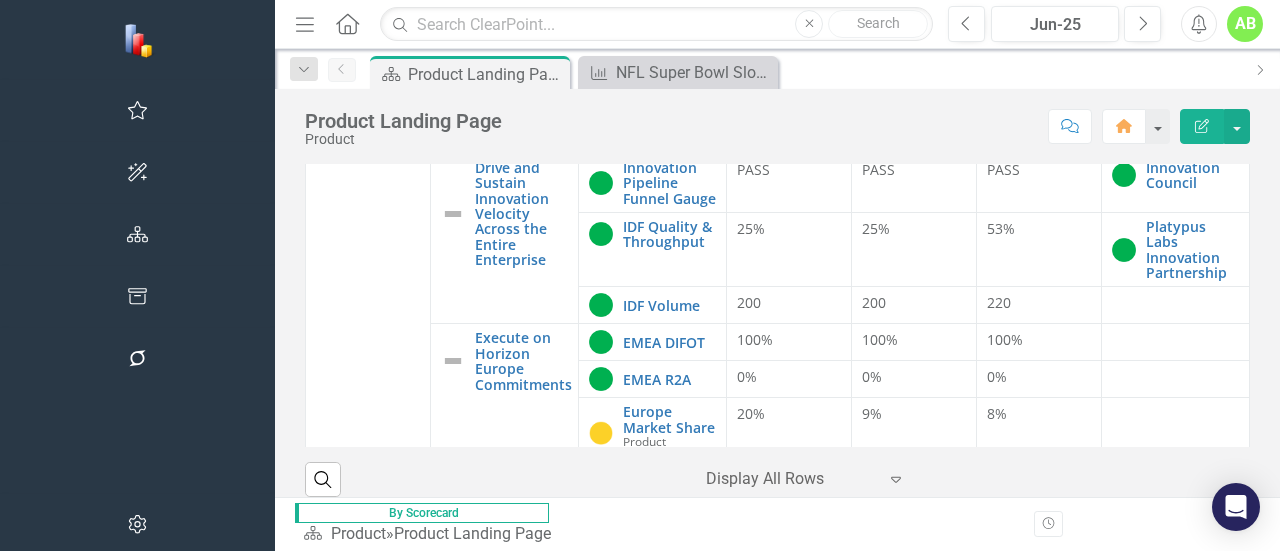 click on "Wellness Score" at bounding box center (669, 876) 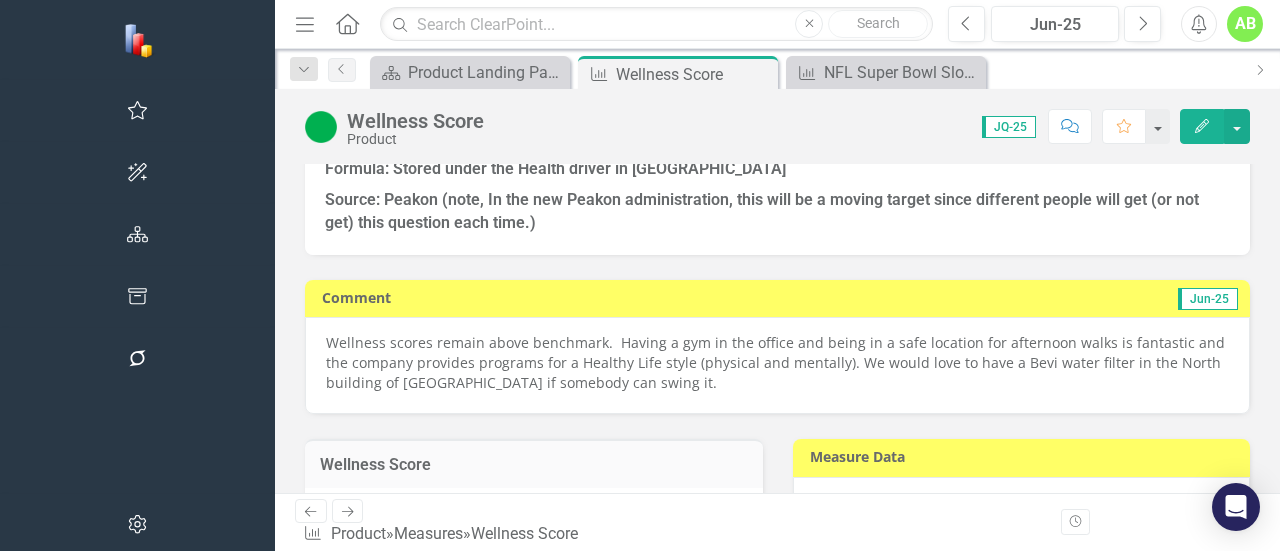 scroll, scrollTop: 0, scrollLeft: 0, axis: both 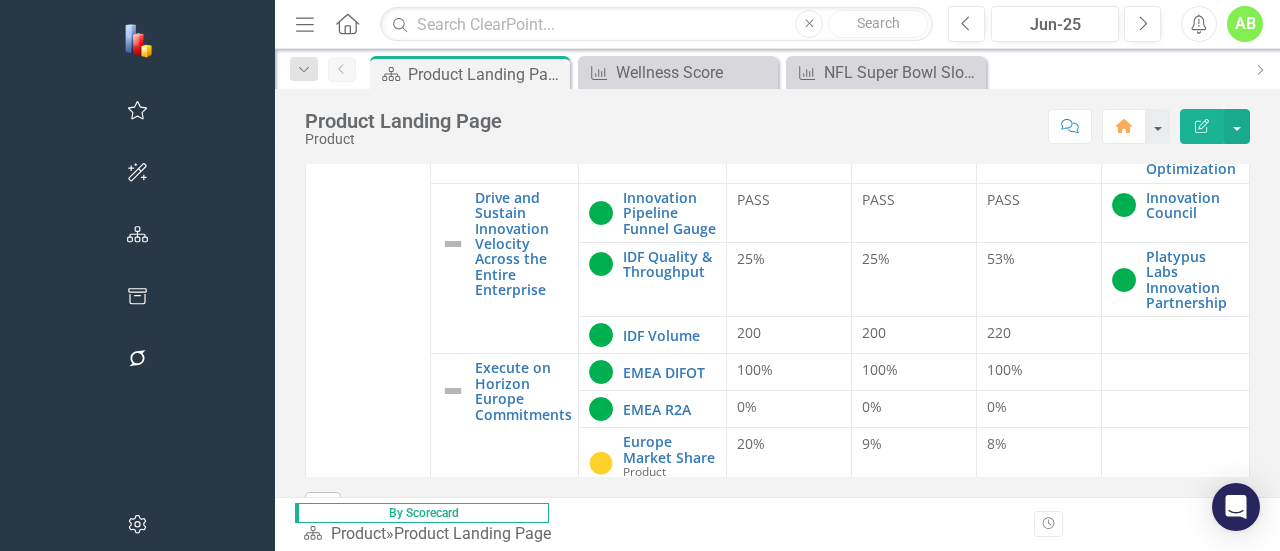 click on "Strategy Driver NPS (Pulse)" at bounding box center (669, 677) 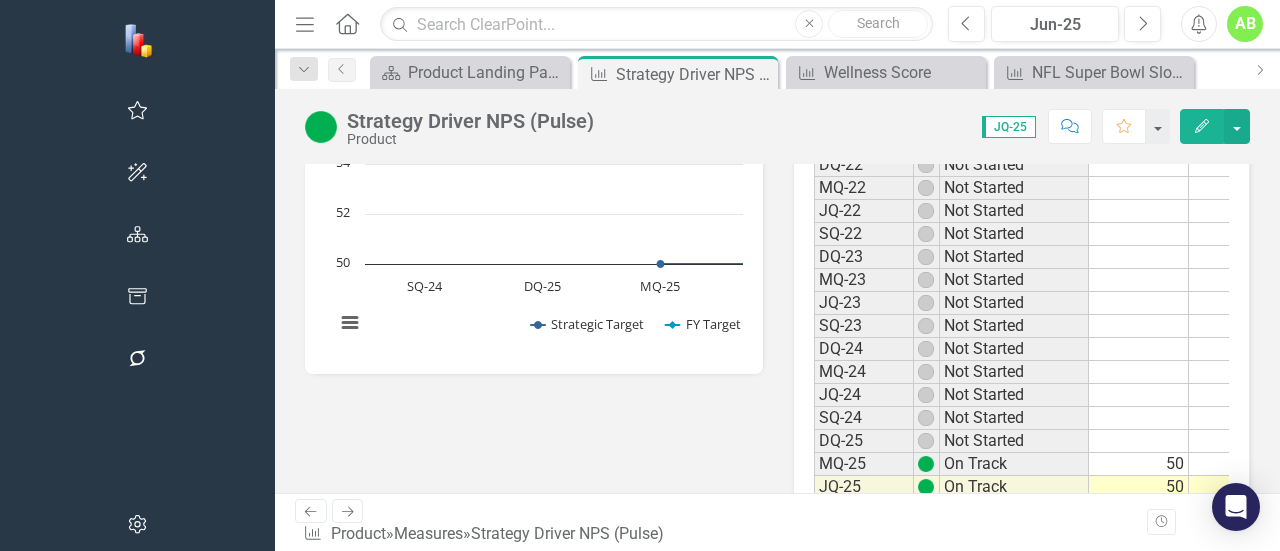 scroll, scrollTop: 800, scrollLeft: 0, axis: vertical 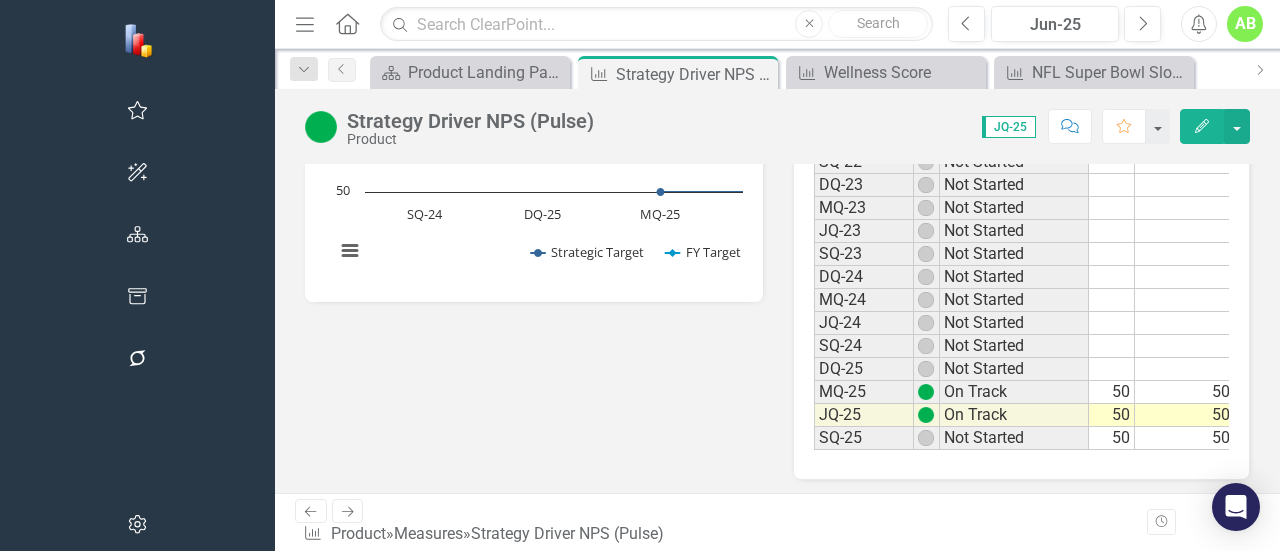 click on "57" at bounding box center [1285, 415] 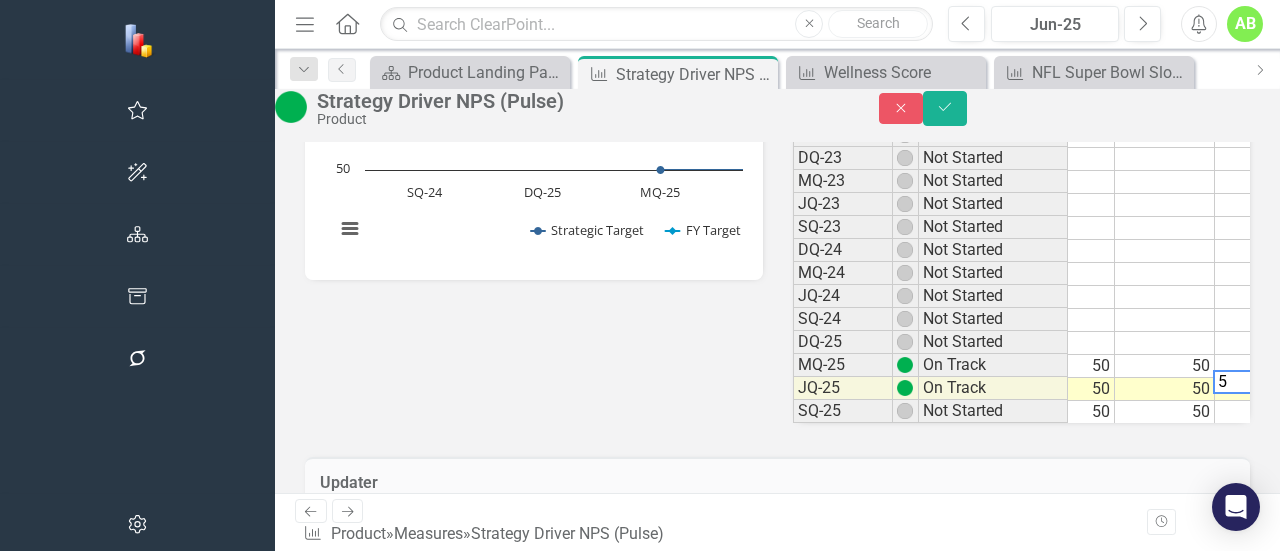 scroll, scrollTop: 0, scrollLeft: 53, axis: horizontal 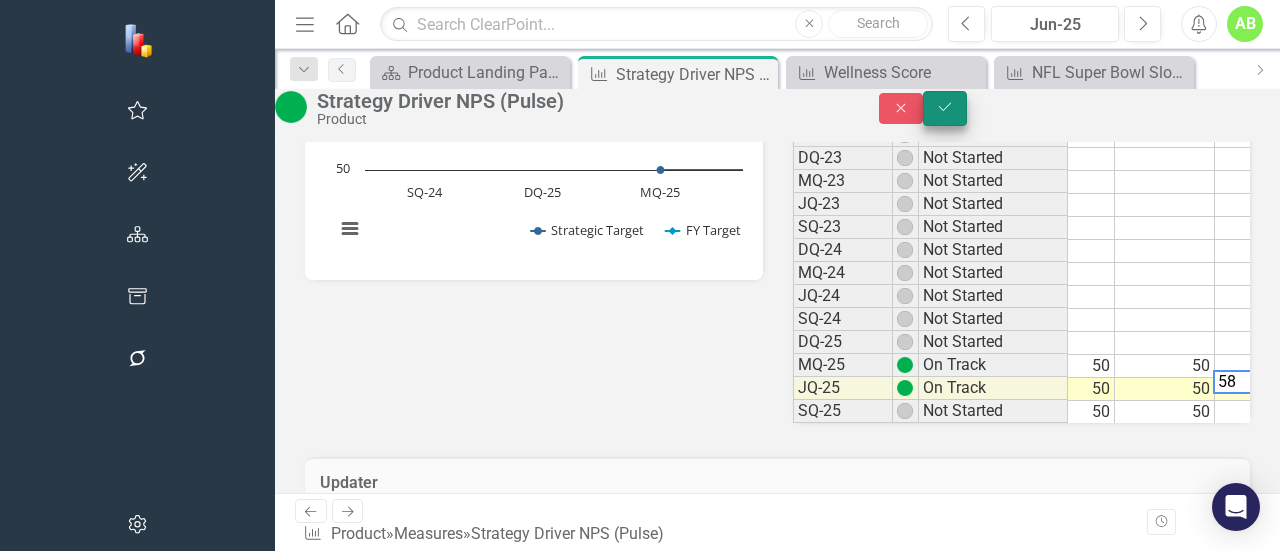 type on "58" 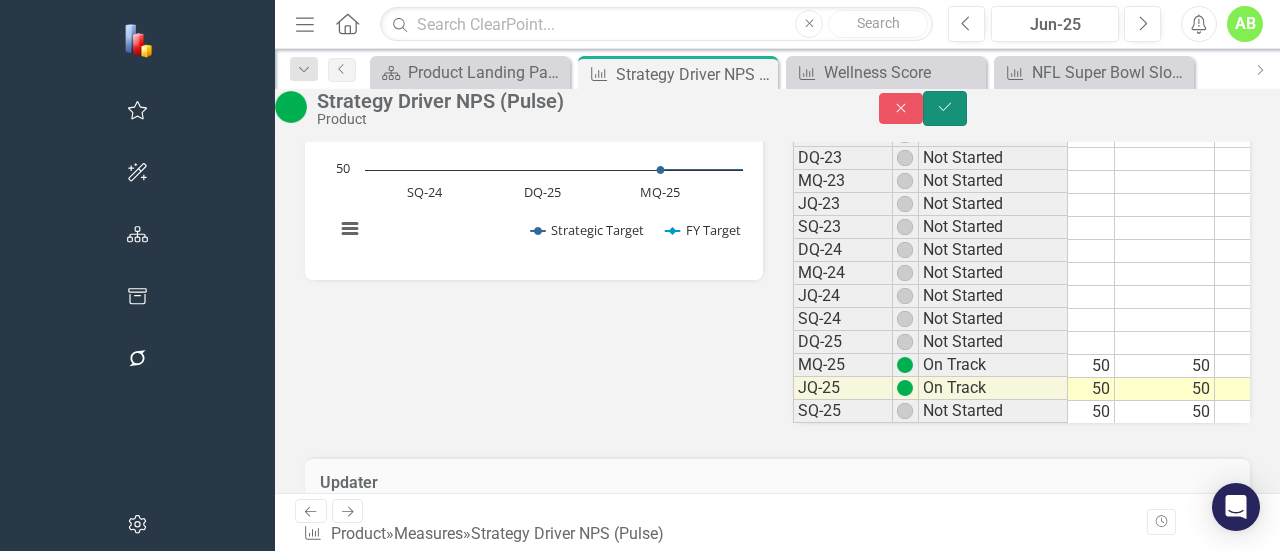 click on "Save" 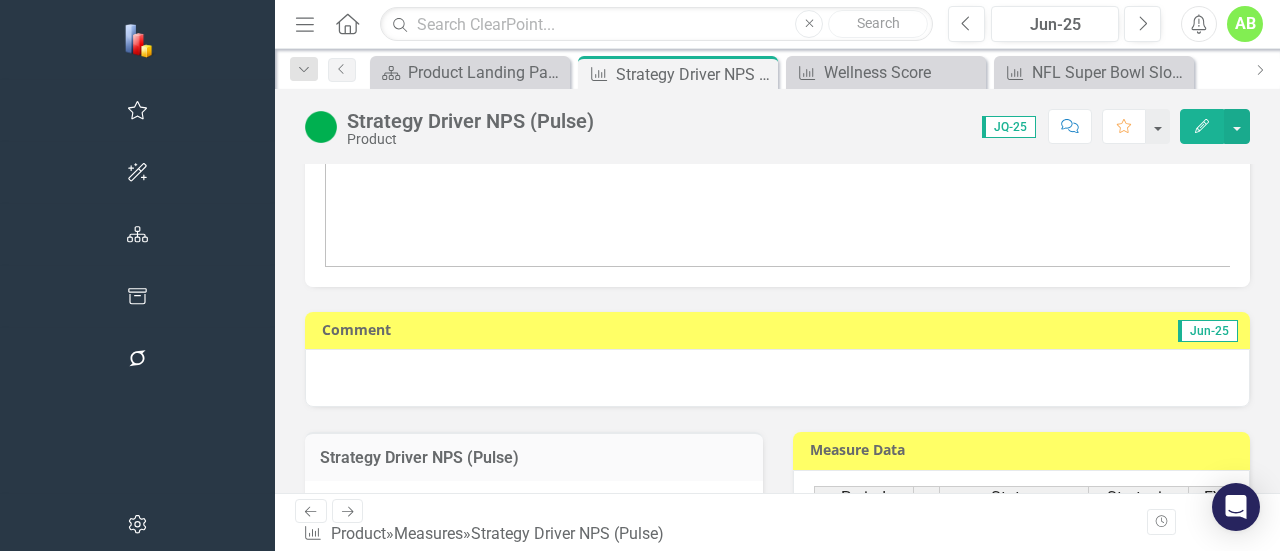 scroll, scrollTop: 400, scrollLeft: 0, axis: vertical 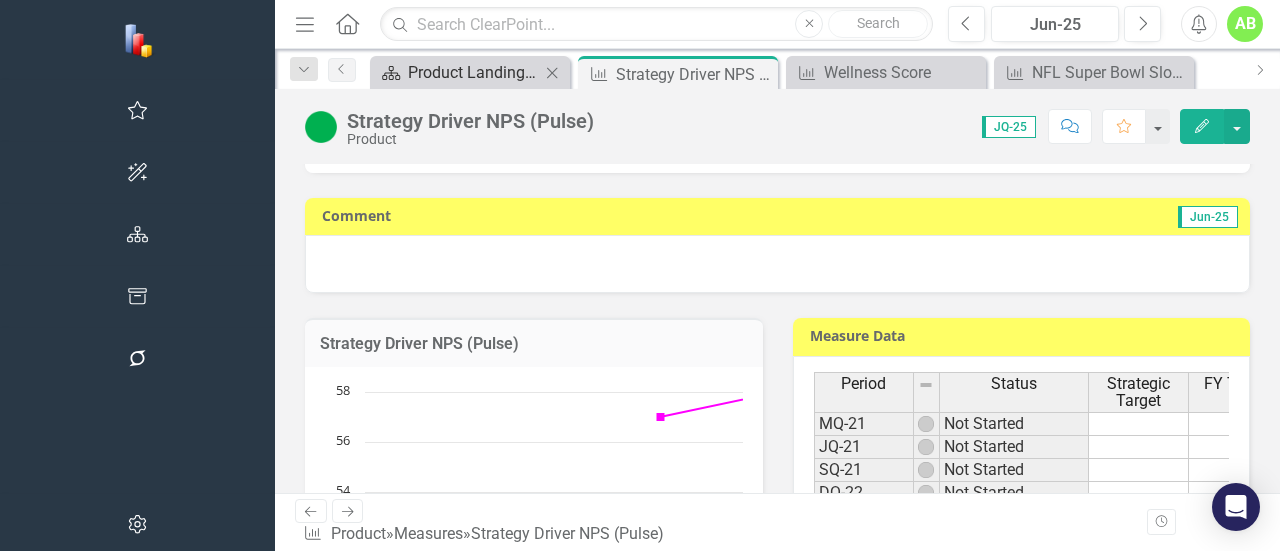 click on "Product Landing Page" at bounding box center [474, 72] 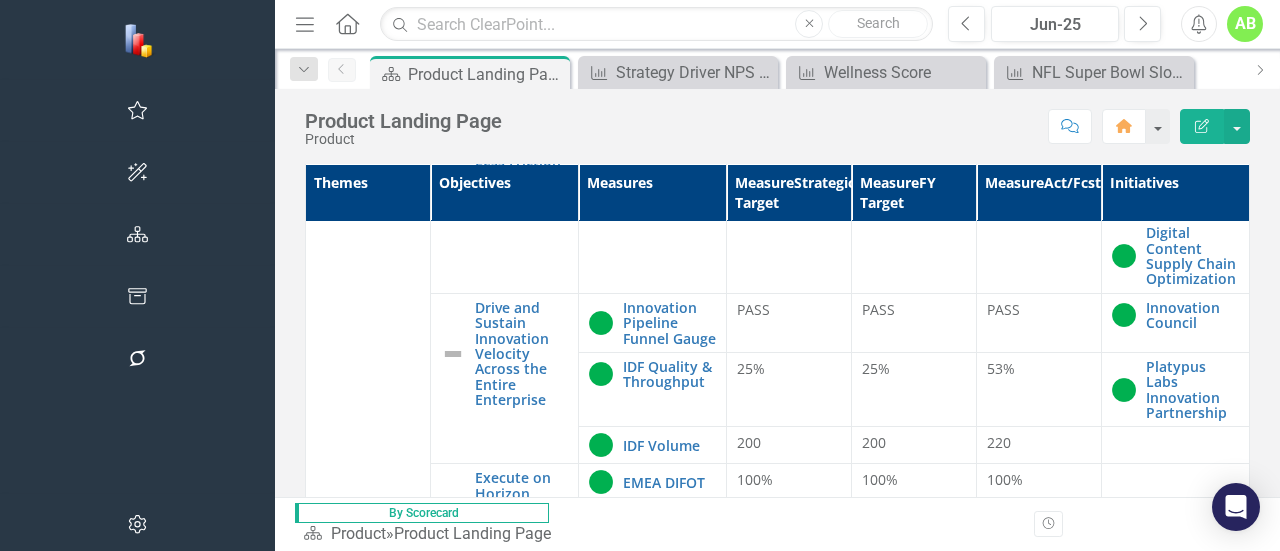 scroll, scrollTop: 1226, scrollLeft: 0, axis: vertical 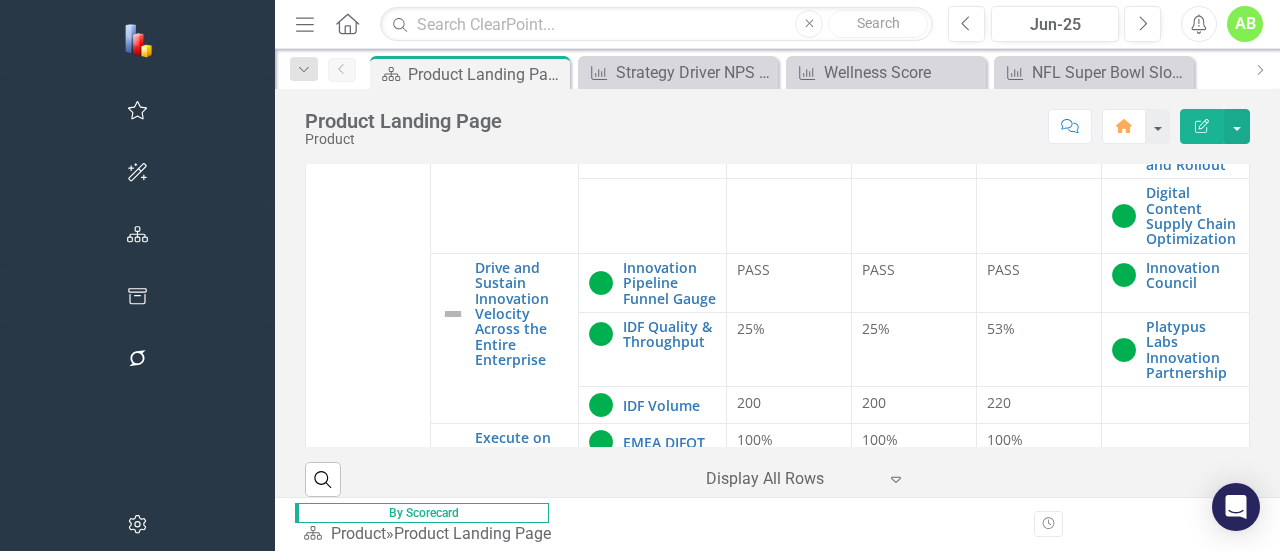 click on "Strategy Driver NPS (Pulse)" at bounding box center [669, 747] 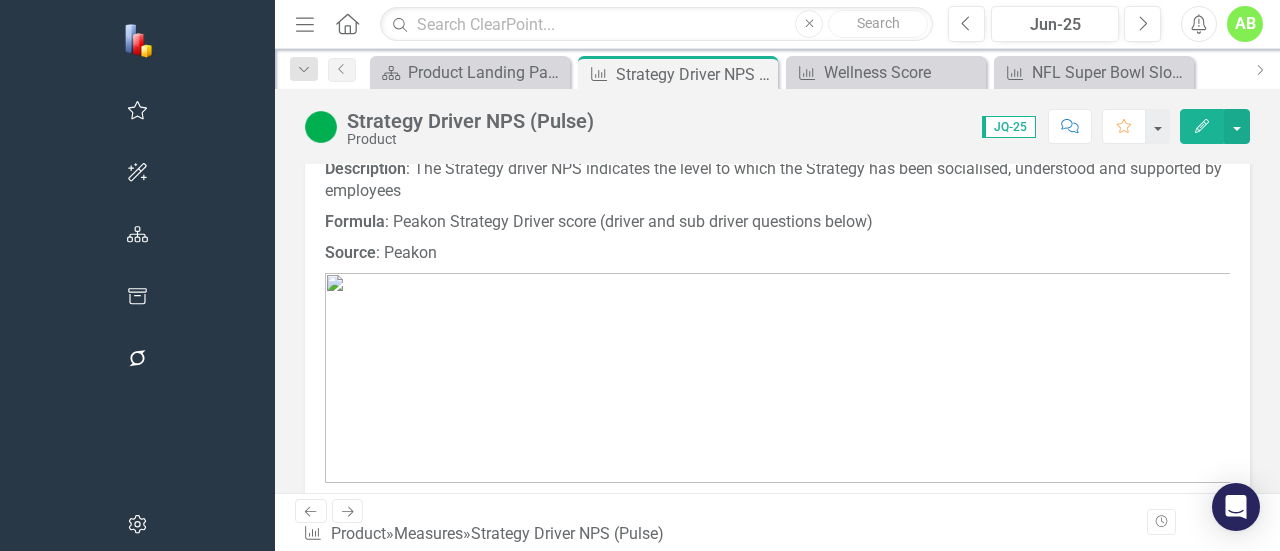 scroll, scrollTop: 100, scrollLeft: 0, axis: vertical 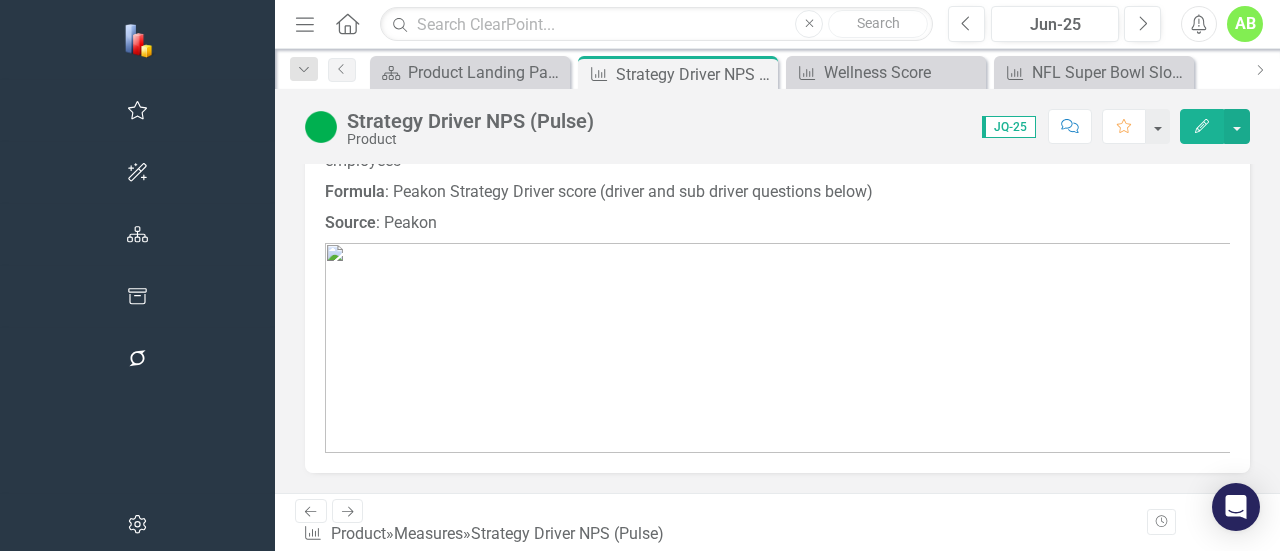 click at bounding box center [777, 348] 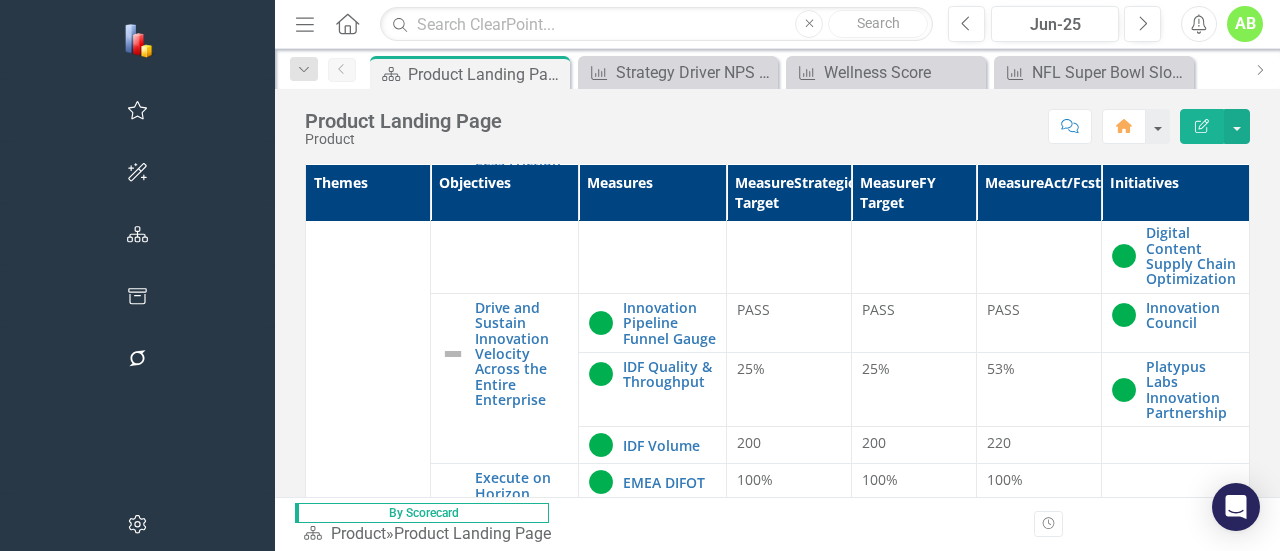 scroll, scrollTop: 1226, scrollLeft: 0, axis: vertical 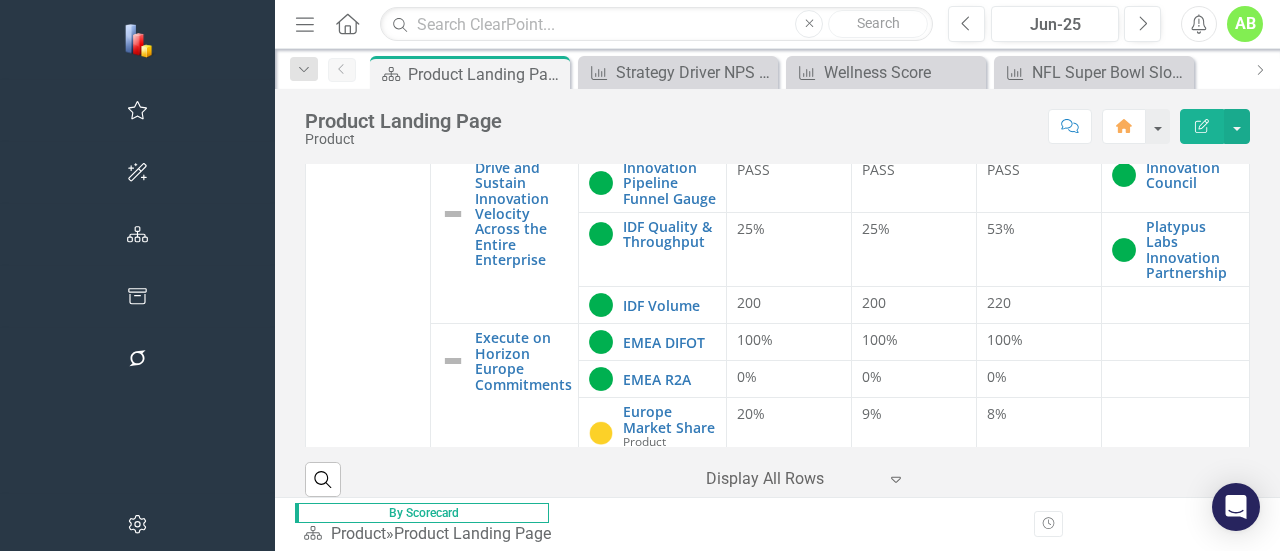 click on "Wellness Score" at bounding box center [669, 876] 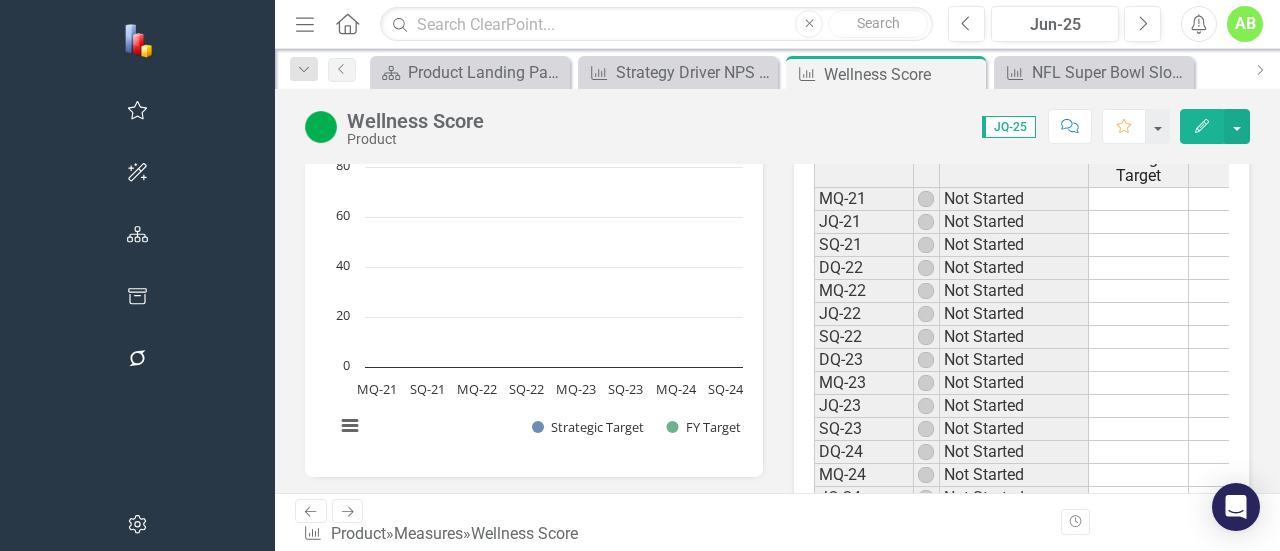 scroll, scrollTop: 600, scrollLeft: 0, axis: vertical 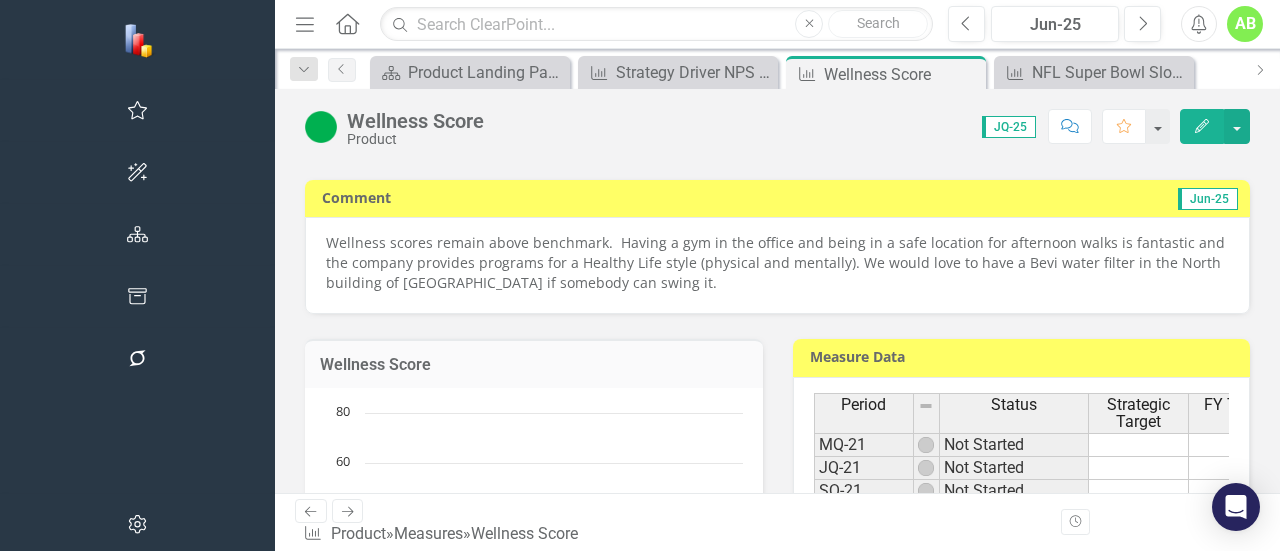 click on "Wellness scores remain above benchmark.  Having a gym in the office and being in a safe location for afternoon walks is fantastic and the company provides programs for a Healthy Life style (physical and mentally). We would love to have a Bevi water filter in the North building of [GEOGRAPHIC_DATA] if somebody can swing it." at bounding box center [777, 263] 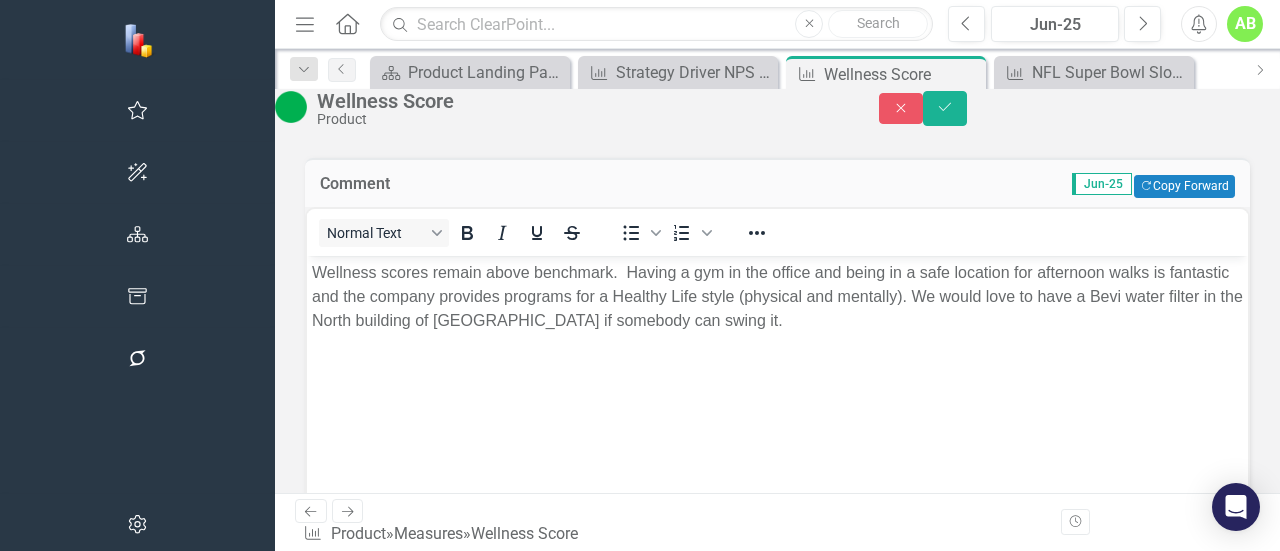 scroll, scrollTop: 0, scrollLeft: 0, axis: both 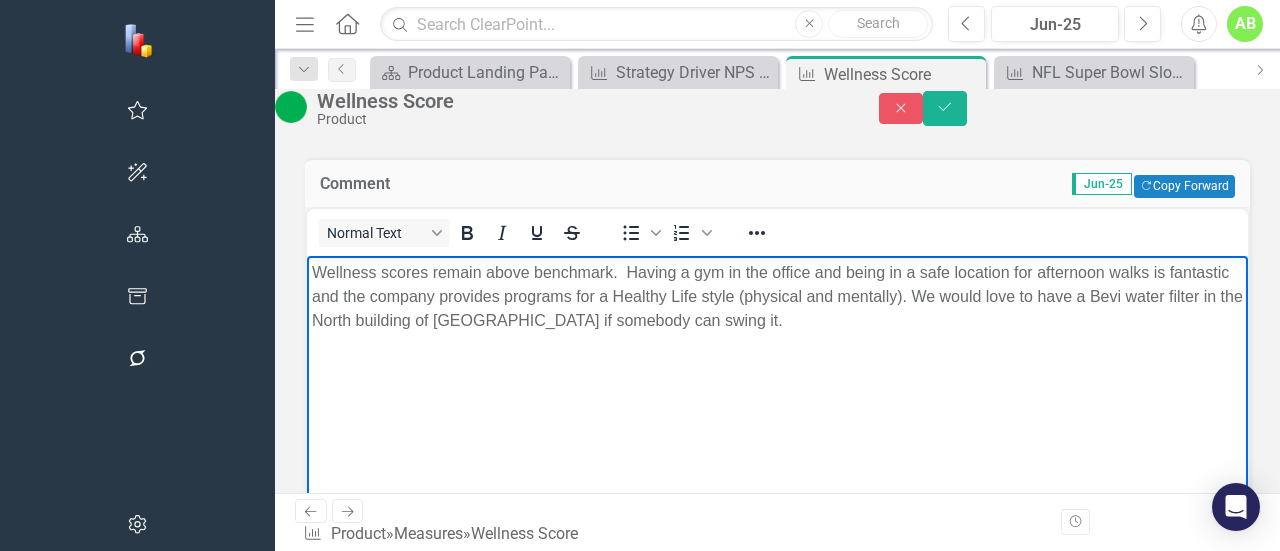 click on "Wellness scores remain above benchmark.  Having a gym in the office and being in a safe location for afternoon walks is fantastic and the company provides programs for a Healthy Life style (physical and mentally). We would love to have a Bevi water filter in the North building of [GEOGRAPHIC_DATA] if somebody can swing it." at bounding box center [777, 296] 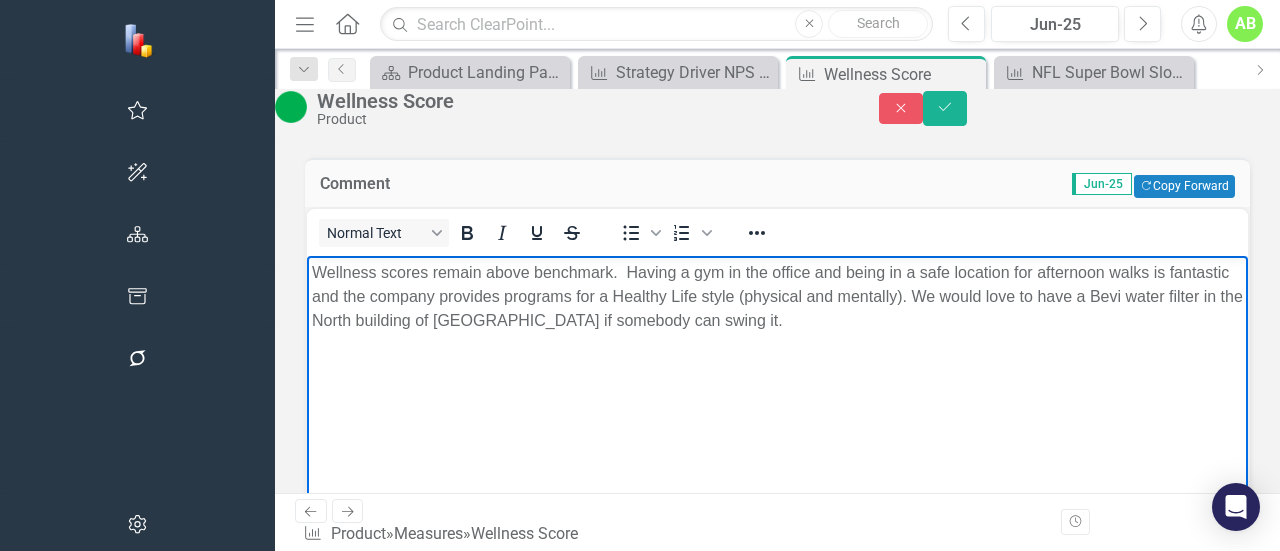 type 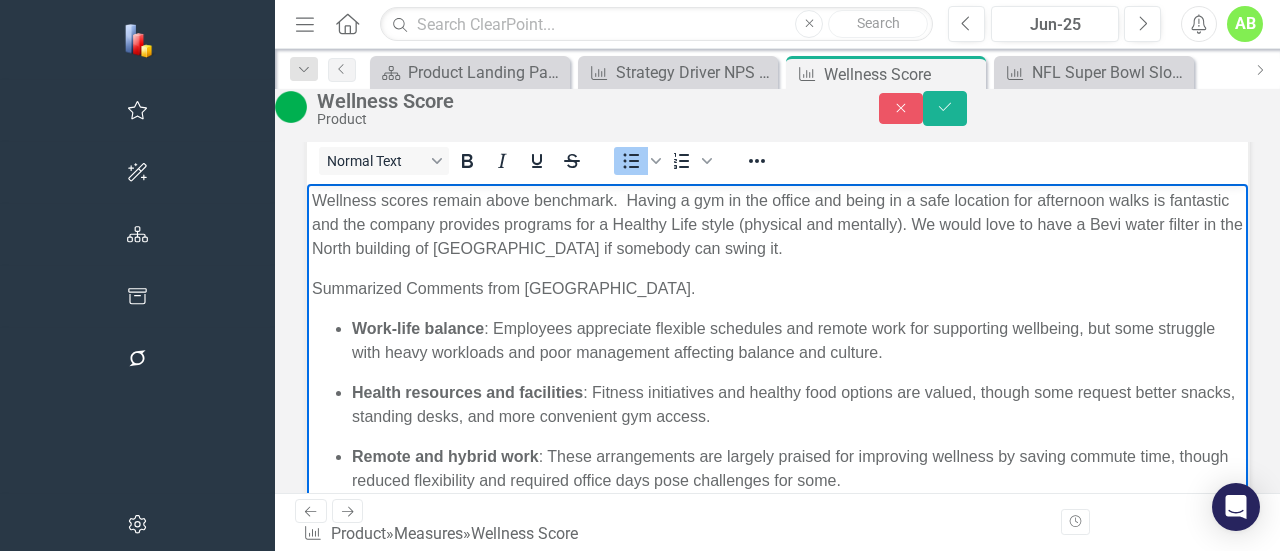 scroll, scrollTop: 248, scrollLeft: 0, axis: vertical 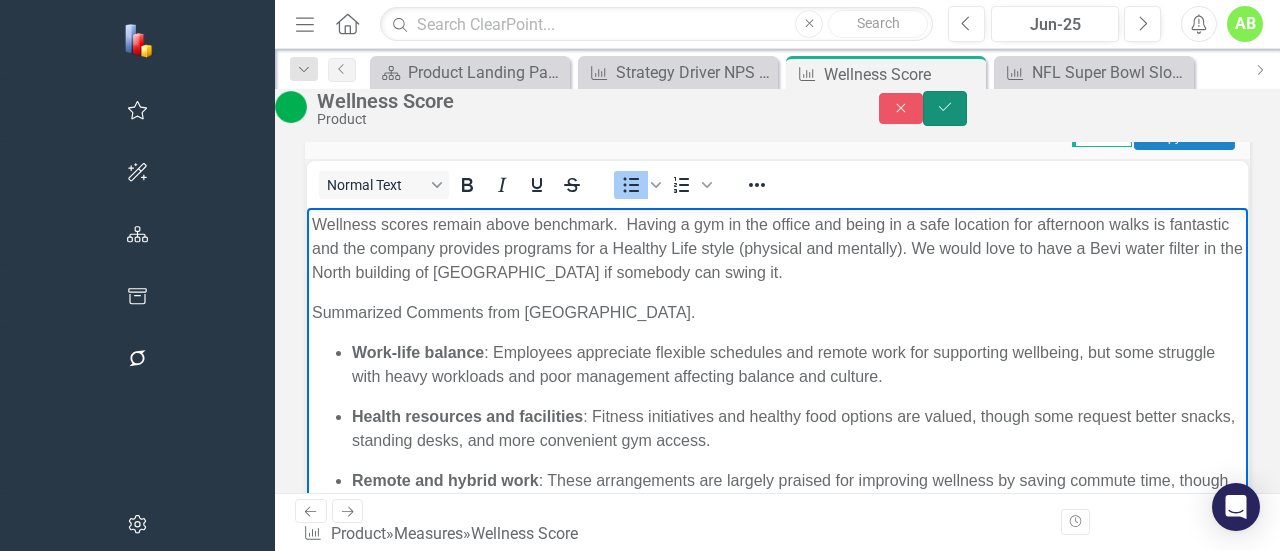 click on "Save" at bounding box center (945, 108) 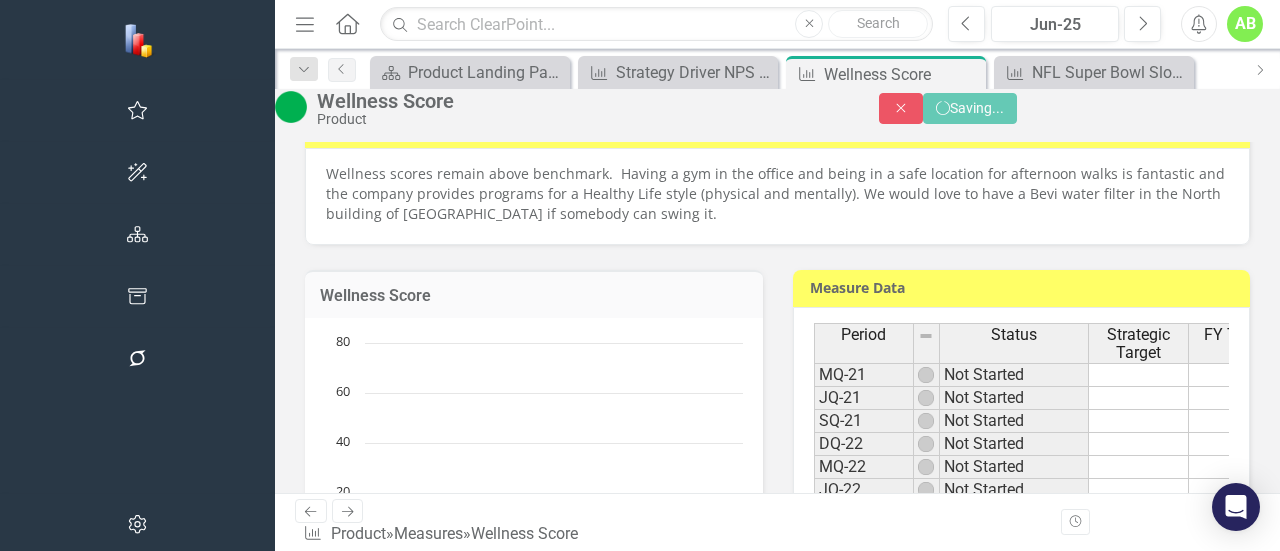 scroll, scrollTop: 237, scrollLeft: 0, axis: vertical 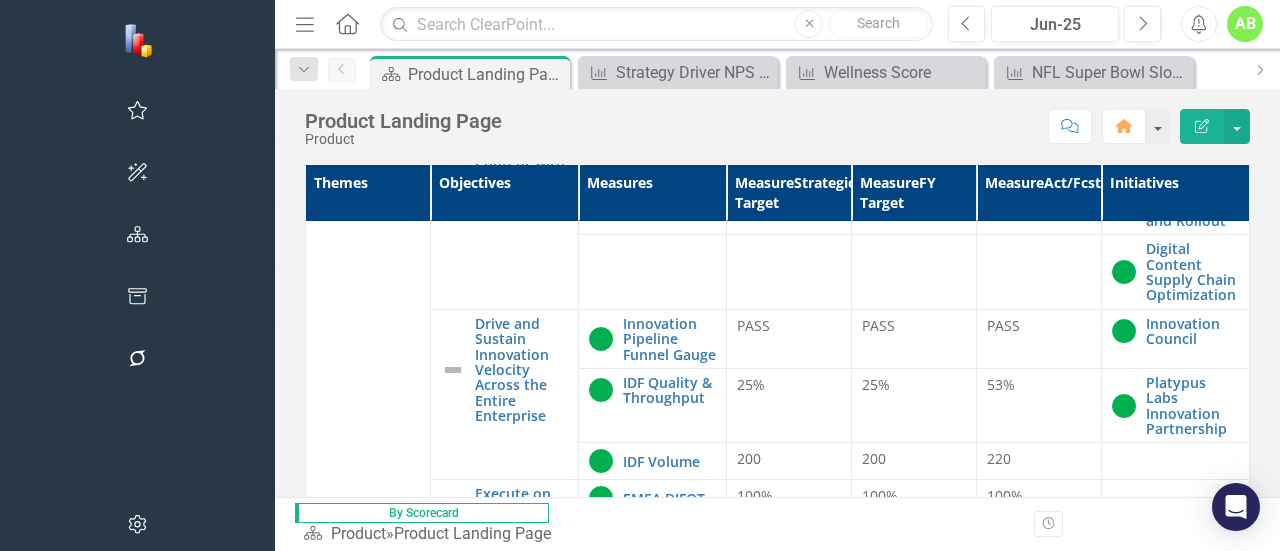 click on "Strategy Driver NPS (Pulse)" at bounding box center (669, 803) 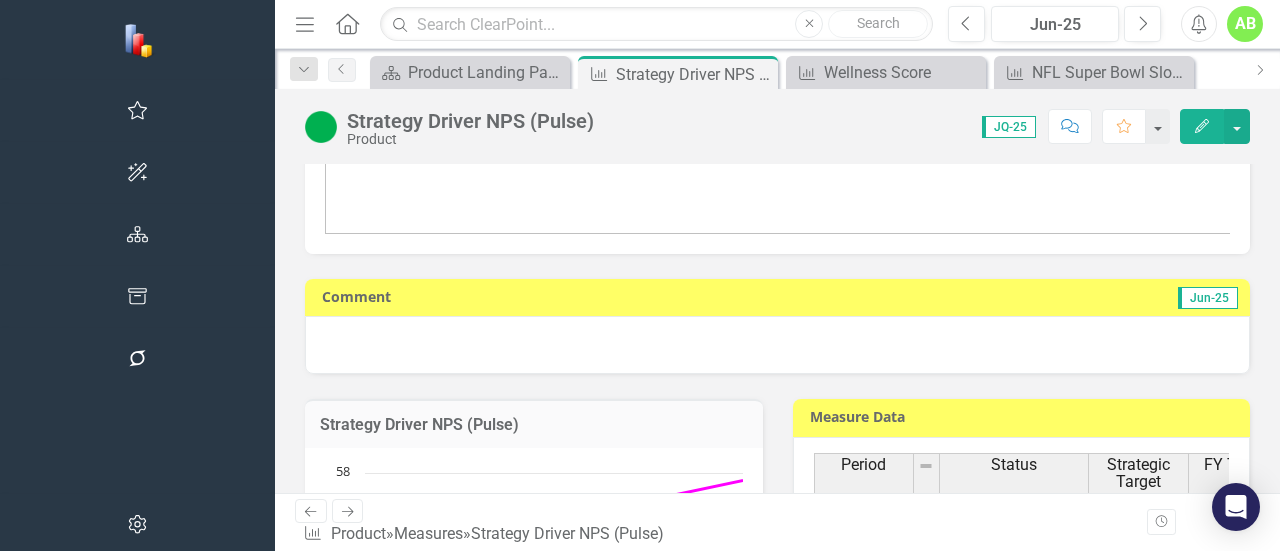 scroll, scrollTop: 300, scrollLeft: 0, axis: vertical 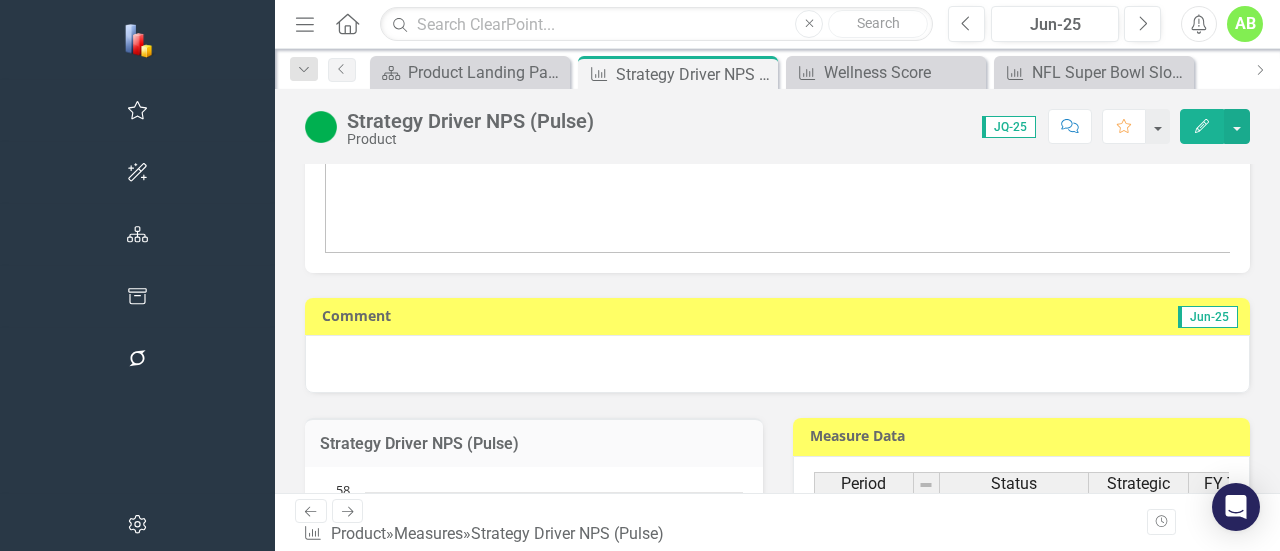 click at bounding box center (777, 364) 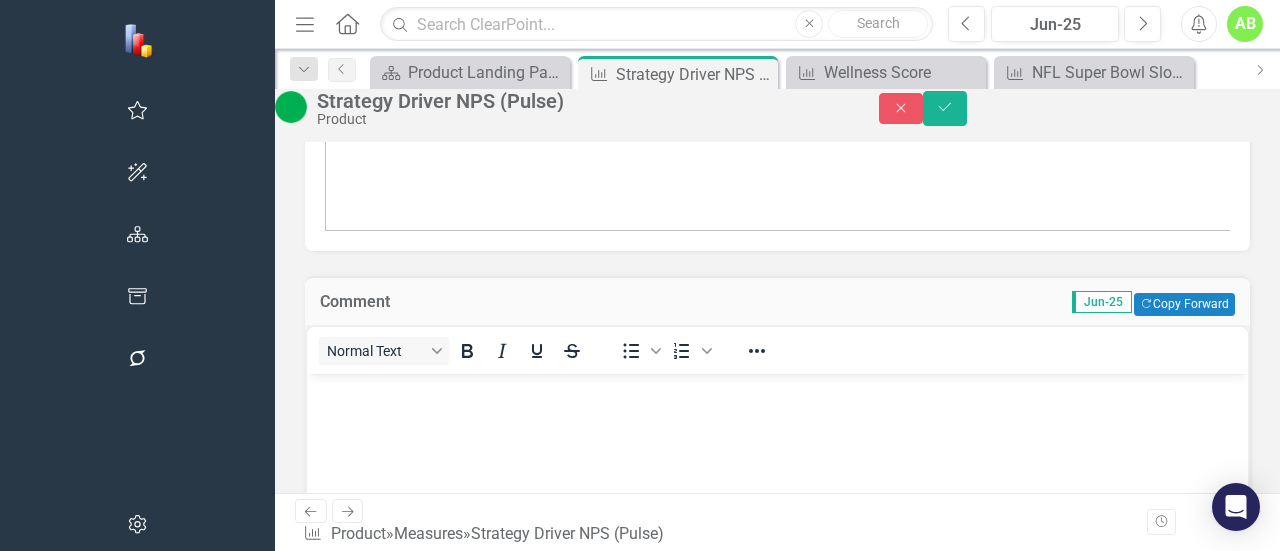 scroll, scrollTop: 0, scrollLeft: 0, axis: both 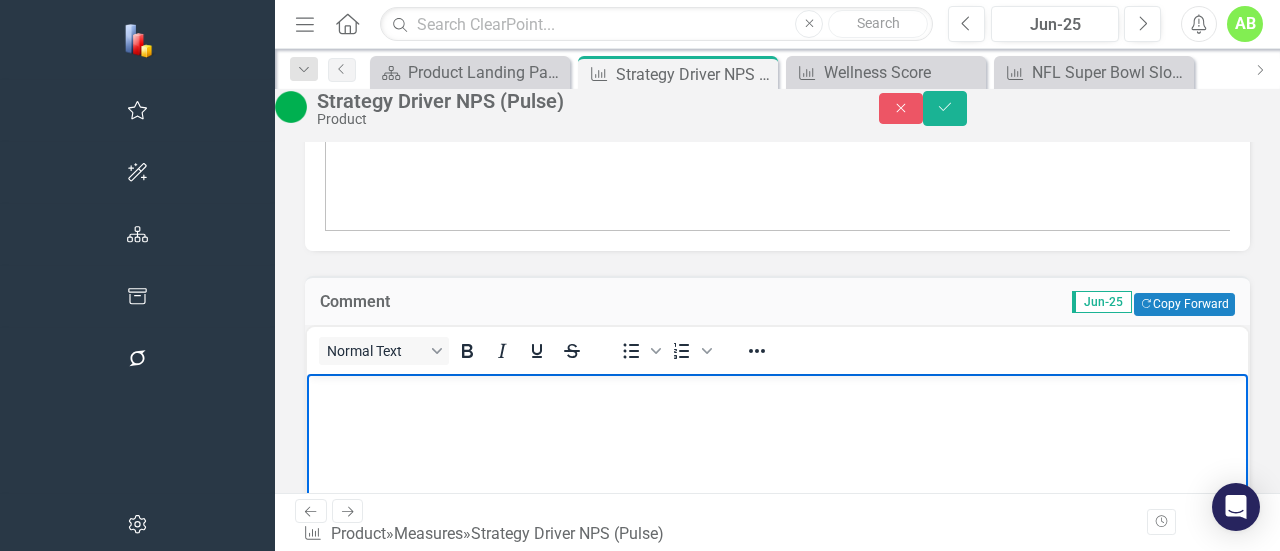 click at bounding box center (777, 523) 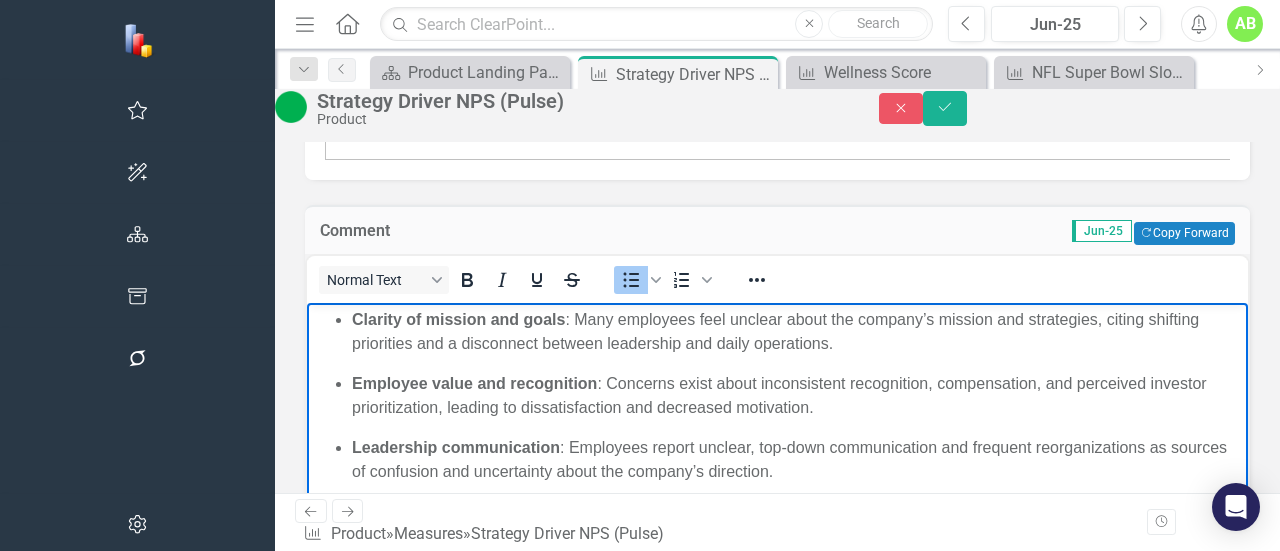 scroll, scrollTop: 338, scrollLeft: 0, axis: vertical 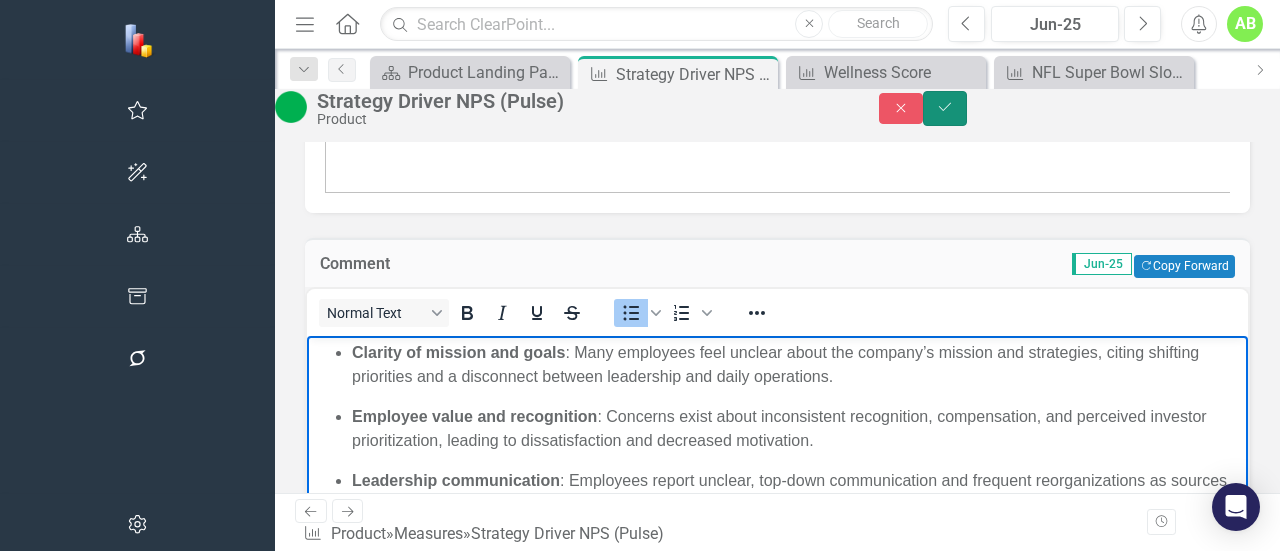 click on "Save" 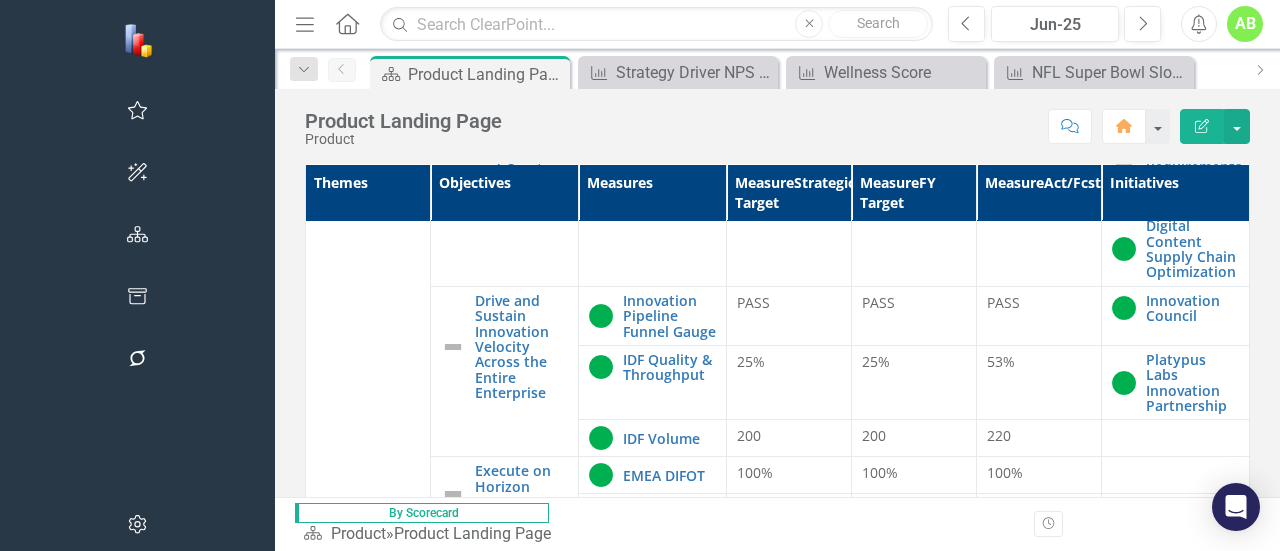 scroll, scrollTop: 1226, scrollLeft: 0, axis: vertical 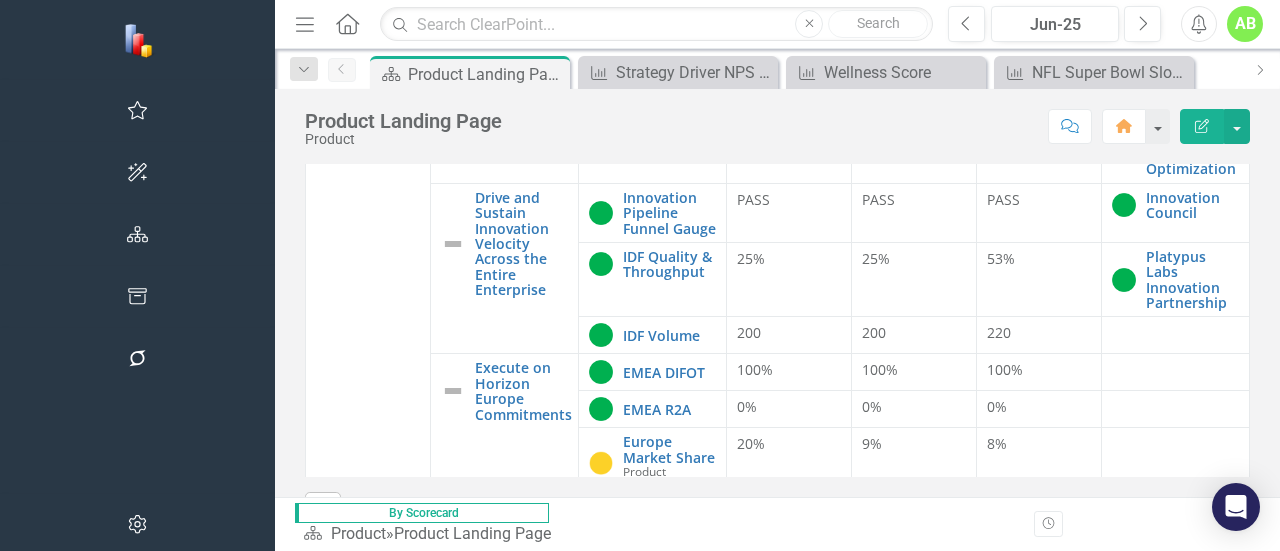 click on "Gender Diversity (% [DEMOGRAPHIC_DATA])" at bounding box center [702, 803] 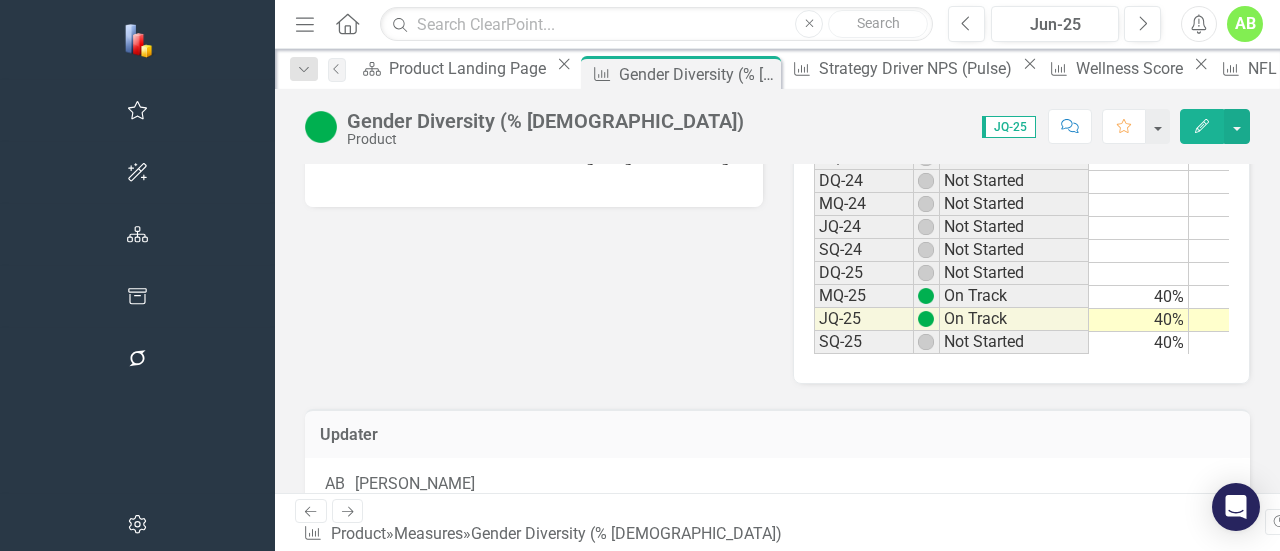 scroll, scrollTop: 700, scrollLeft: 0, axis: vertical 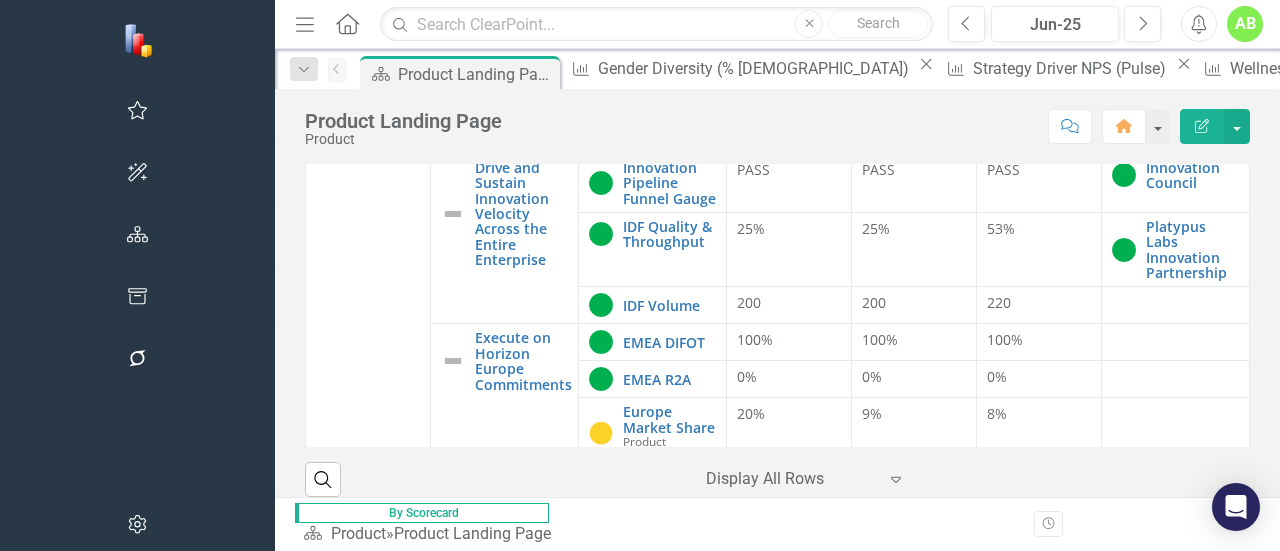 click on "Voluntary Regrettable Attrition" at bounding box center (669, 824) 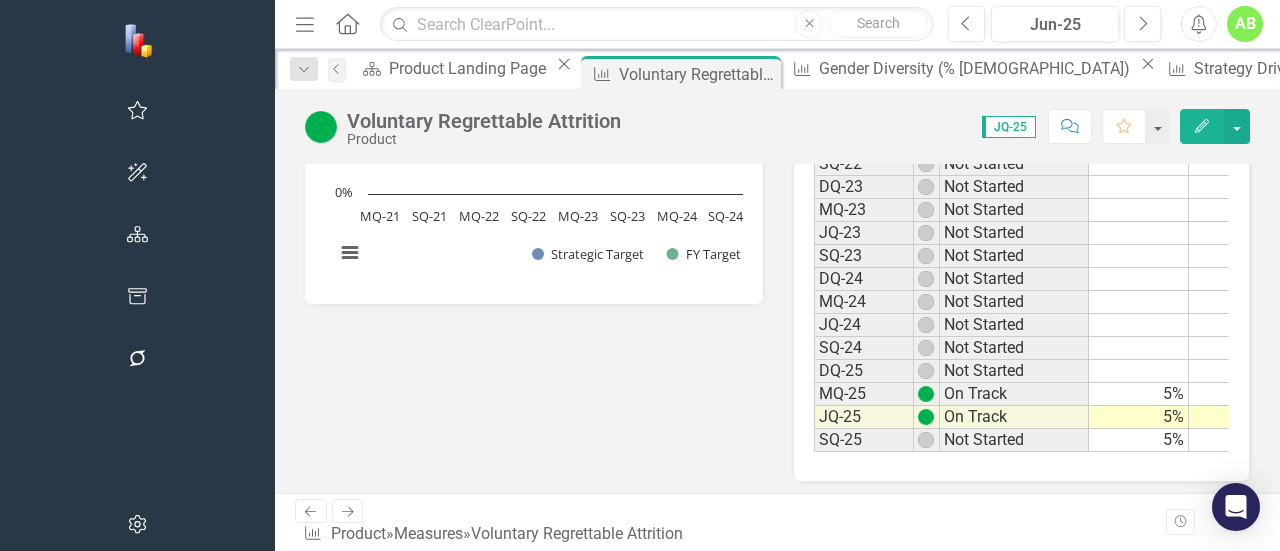 scroll, scrollTop: 800, scrollLeft: 0, axis: vertical 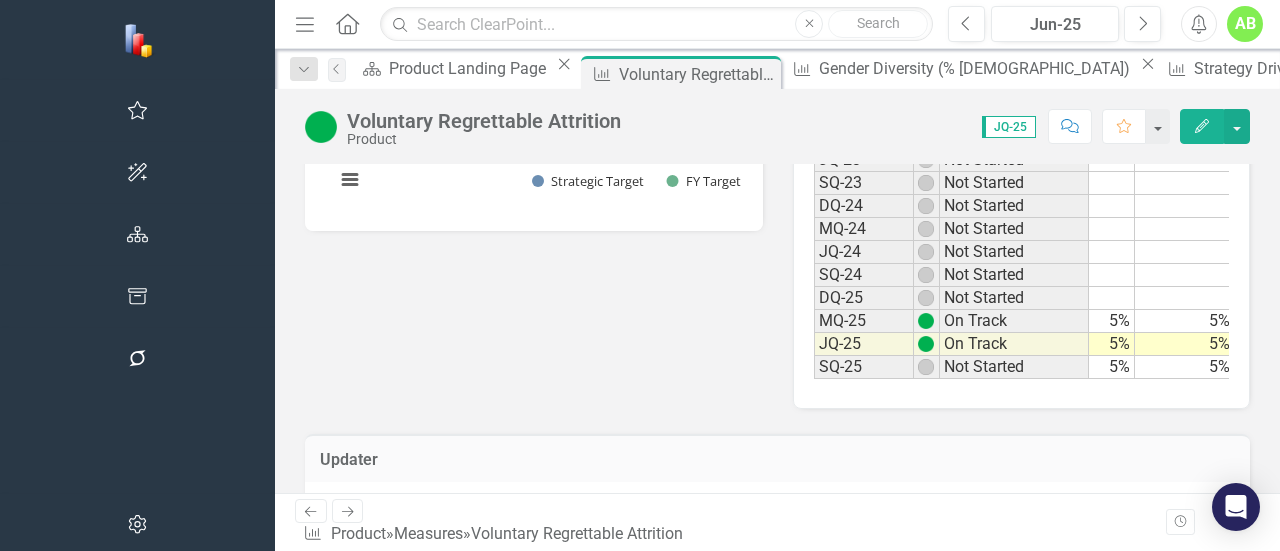 click on "0%" at bounding box center (1285, 344) 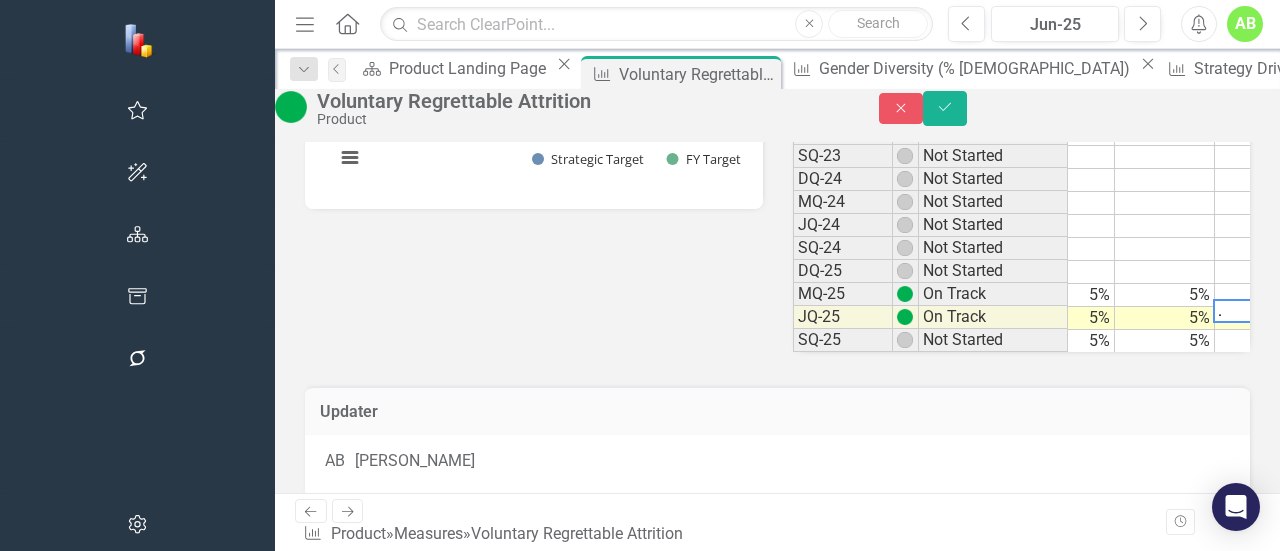 scroll, scrollTop: 0, scrollLeft: 53, axis: horizontal 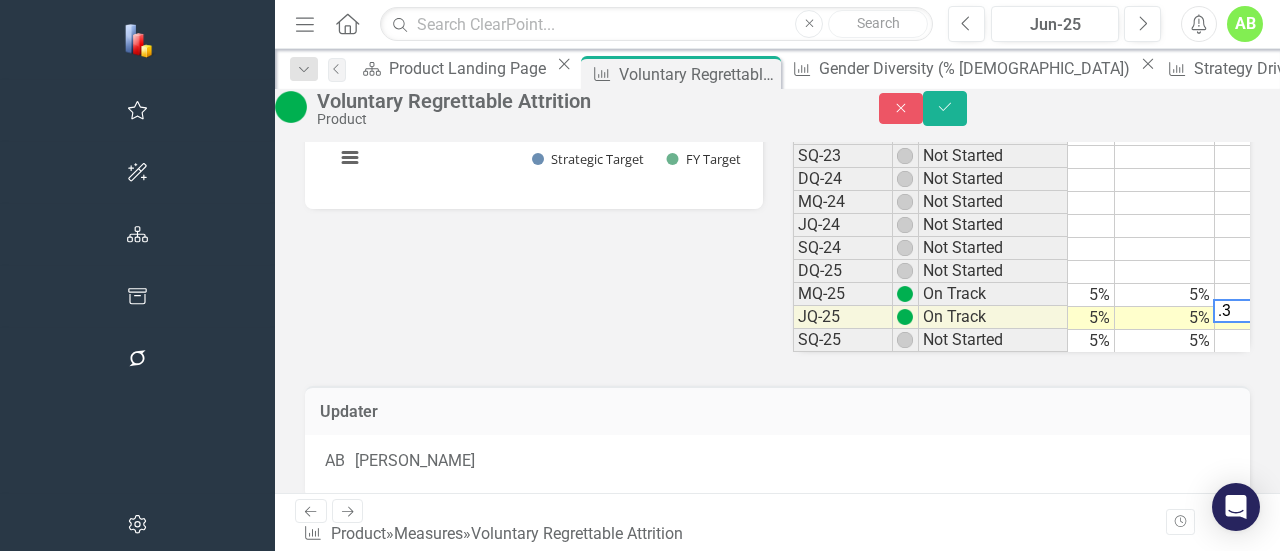type on ".38" 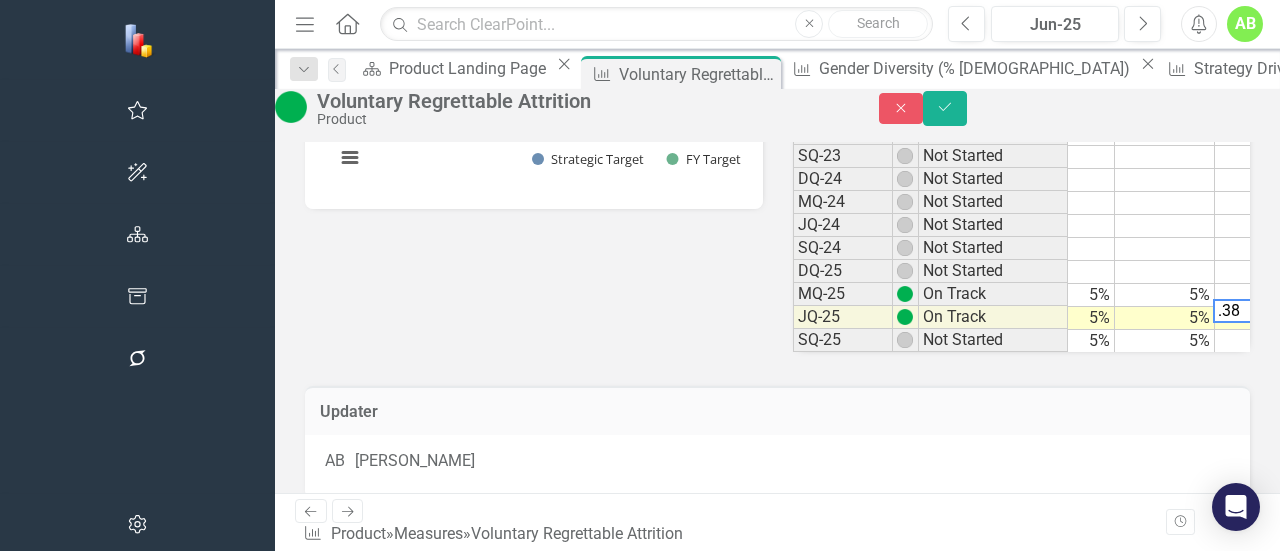 type 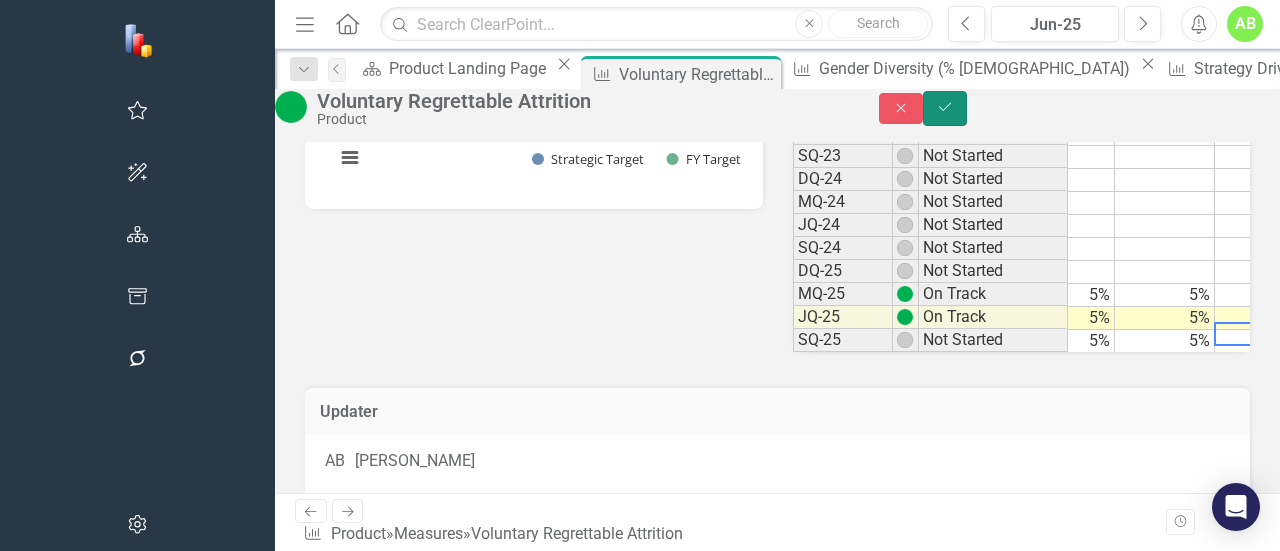 click on "Save" at bounding box center [945, 108] 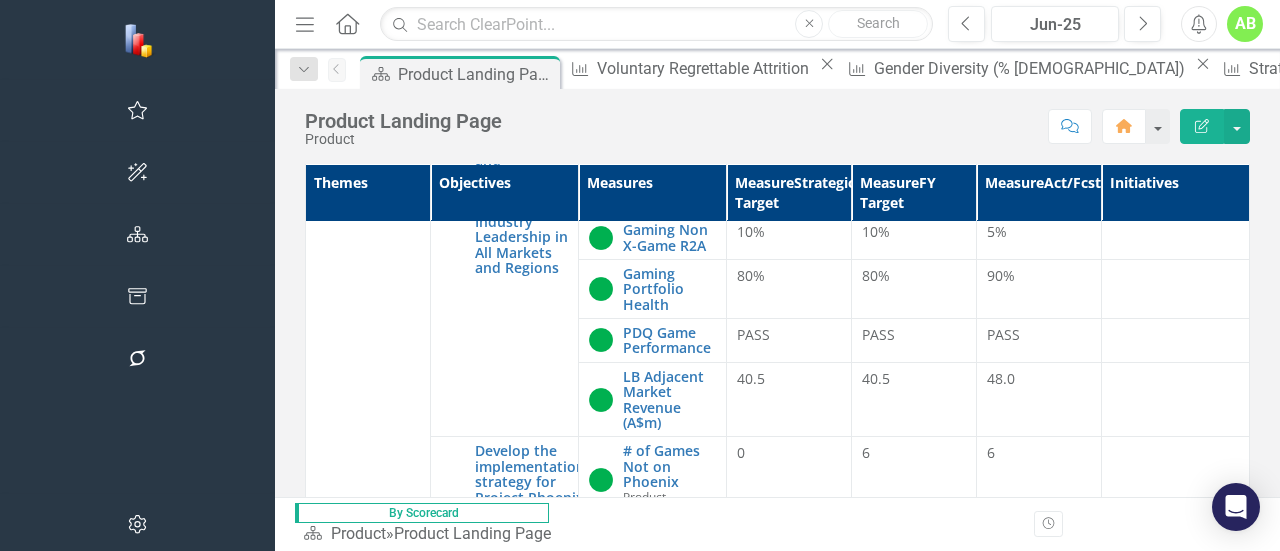 scroll, scrollTop: 200, scrollLeft: 0, axis: vertical 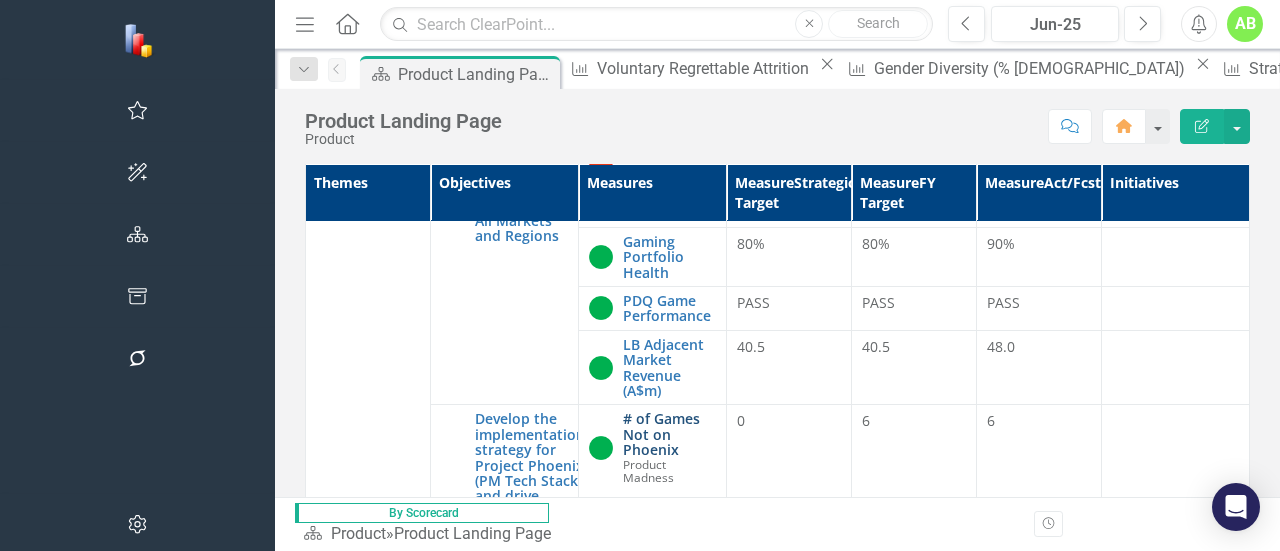 click on "# of Games Not on Phoenix" at bounding box center [669, 434] 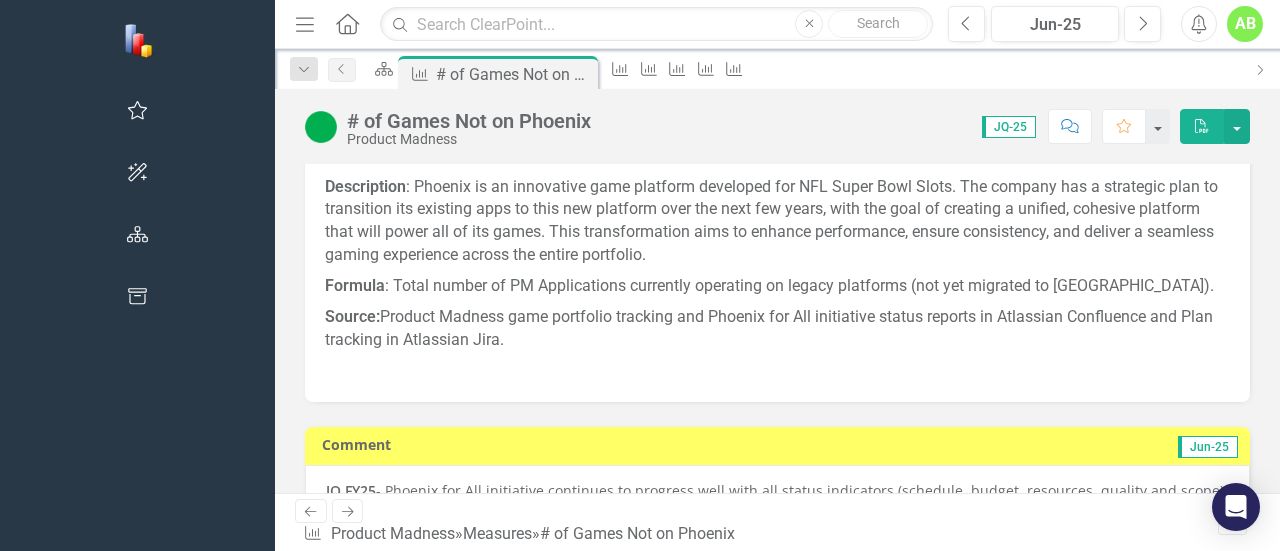scroll, scrollTop: 0, scrollLeft: 0, axis: both 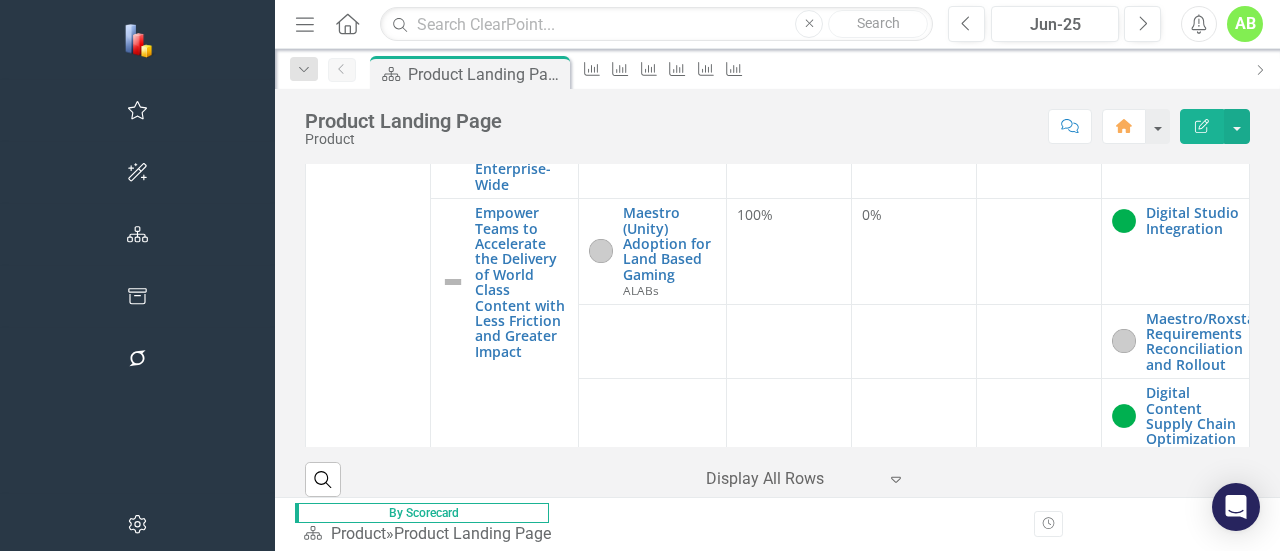 click on "Europe Market Share" at bounding box center (669, 719) 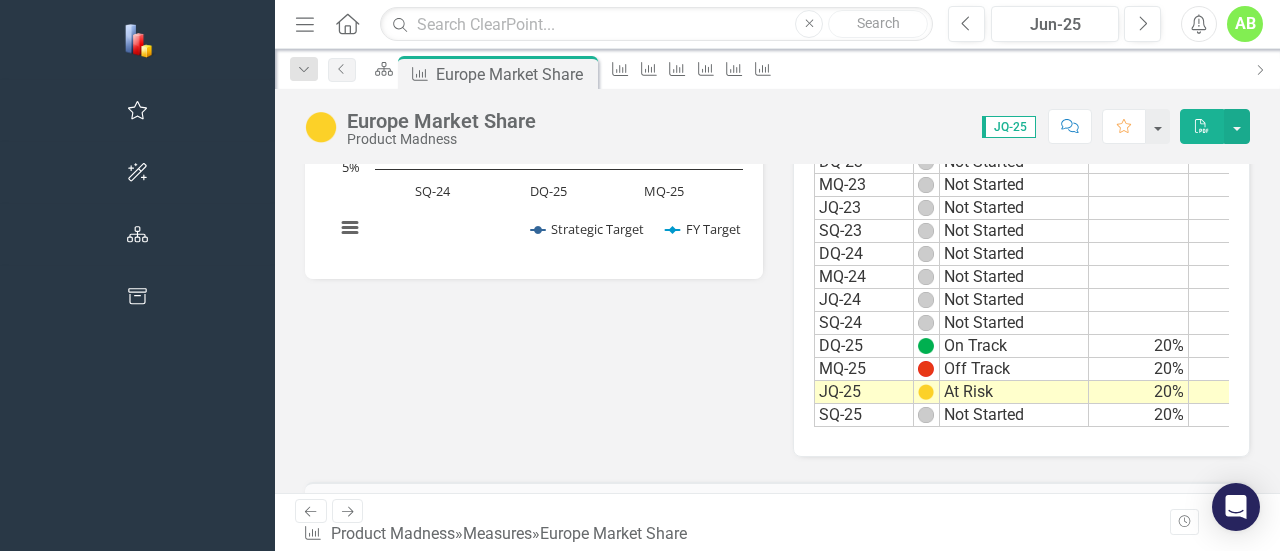 scroll, scrollTop: 700, scrollLeft: 0, axis: vertical 